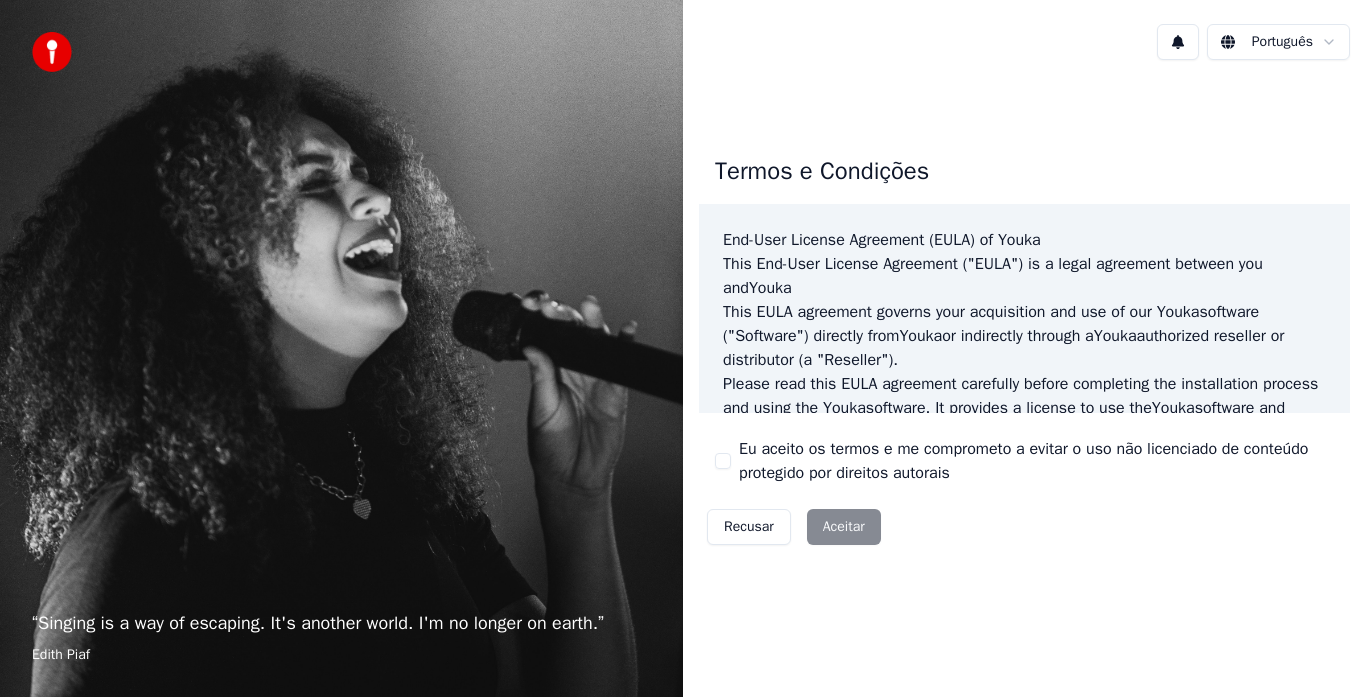 scroll, scrollTop: 0, scrollLeft: 0, axis: both 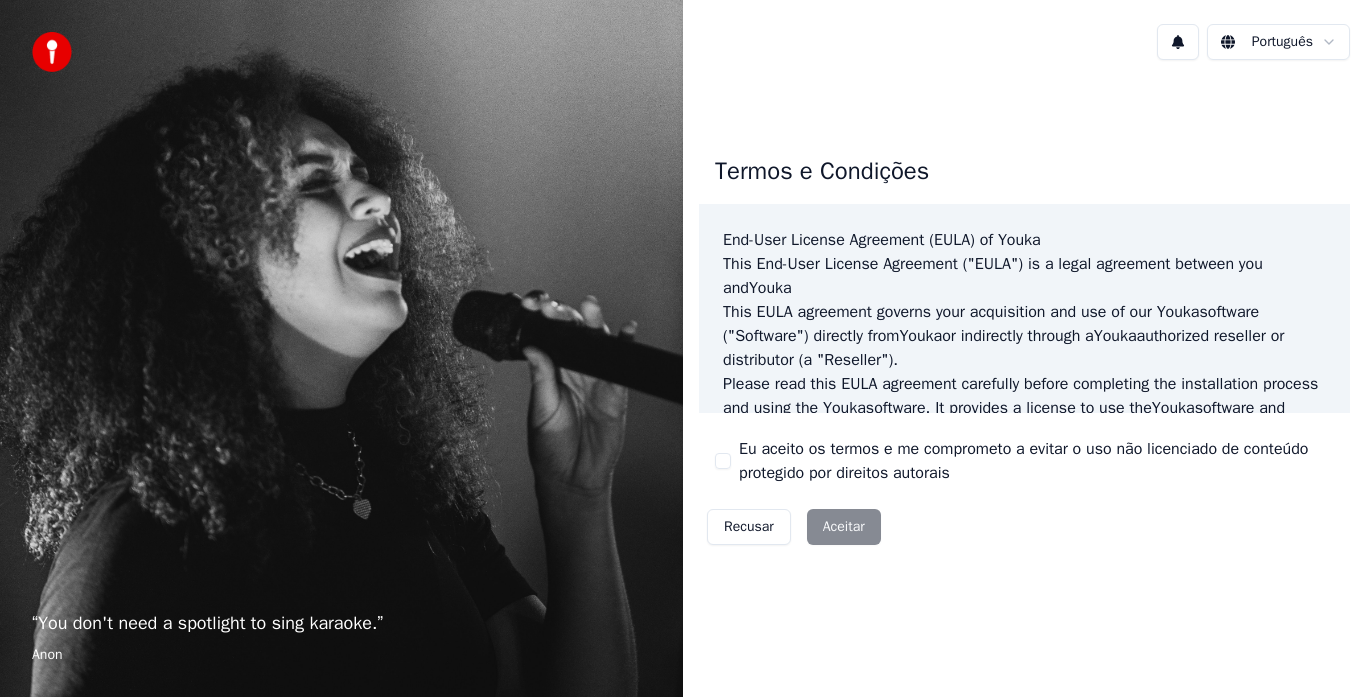 click on "Recusar Aceitar" at bounding box center (794, 527) 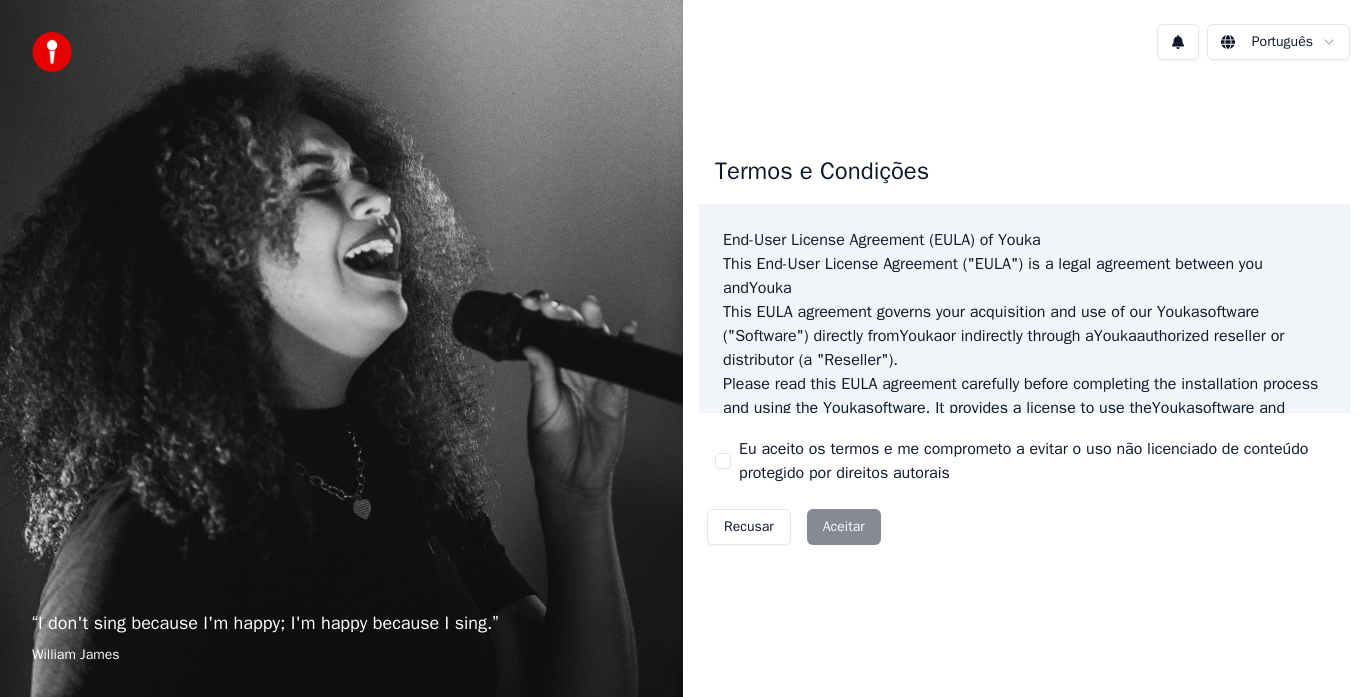 scroll, scrollTop: 1327, scrollLeft: 0, axis: vertical 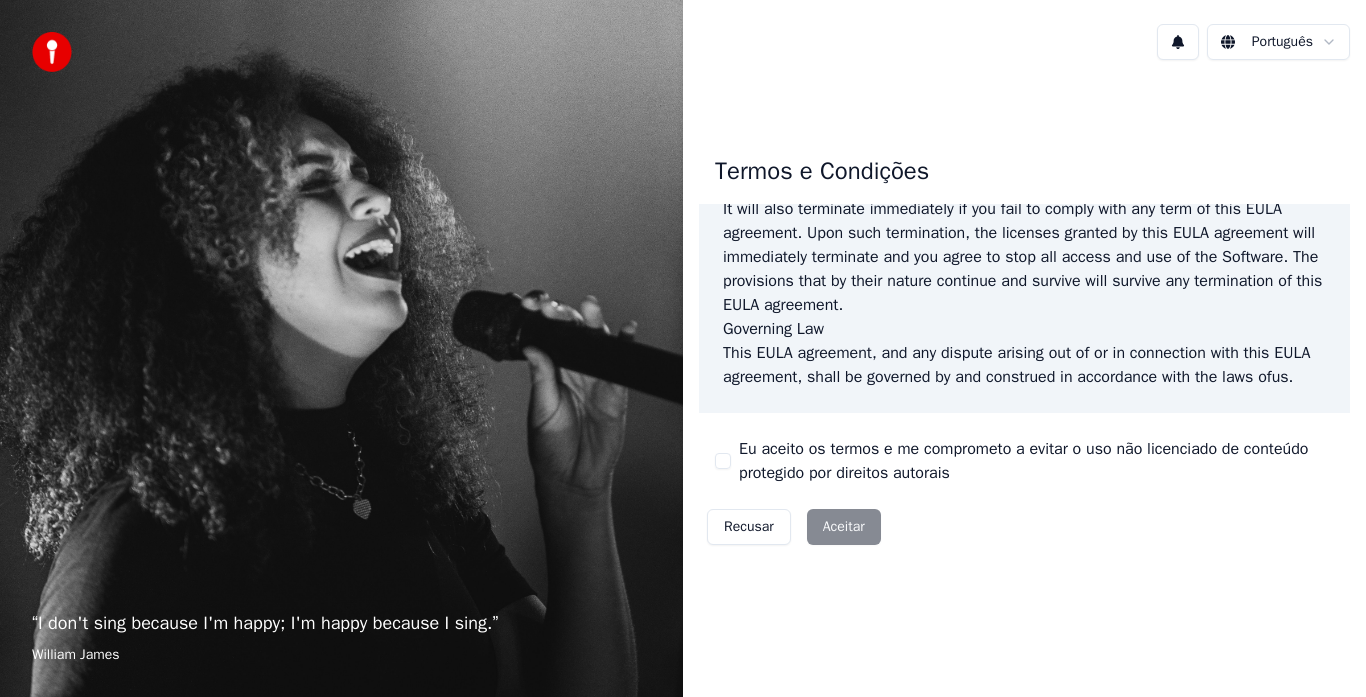 click on "Recusar Aceitar" at bounding box center (794, 527) 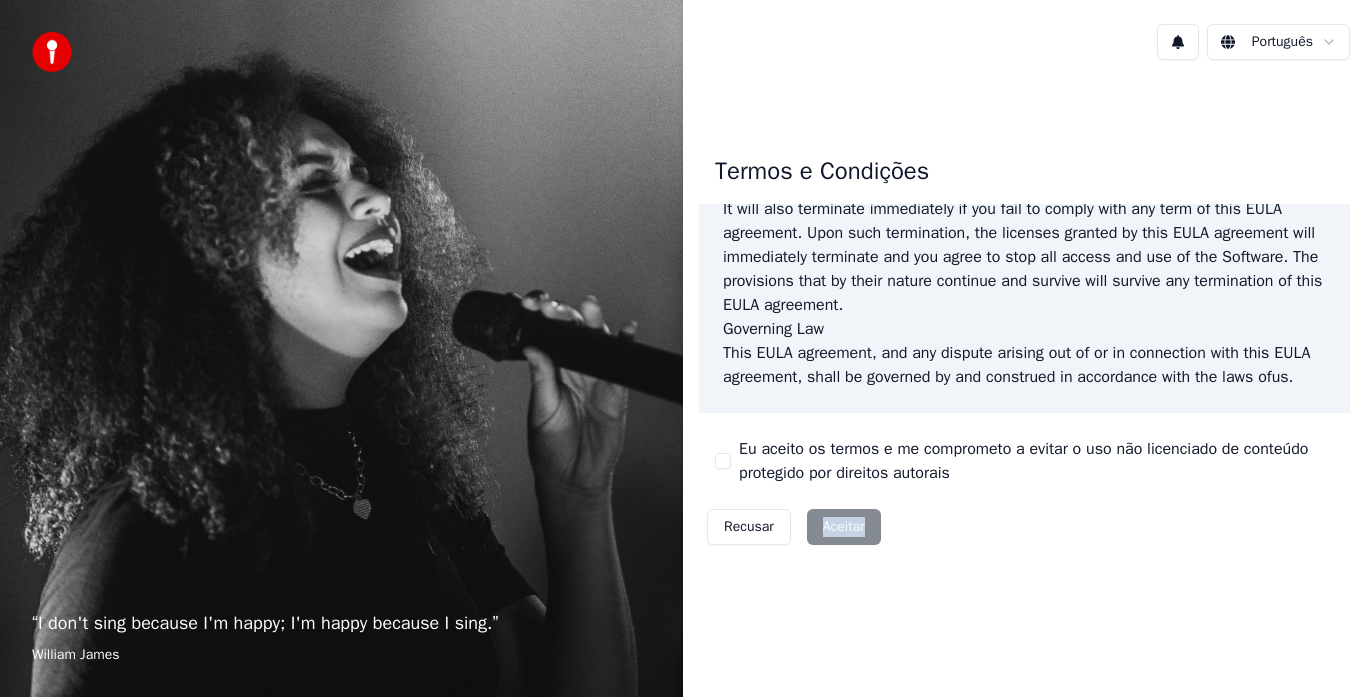 click on "Recusar Aceitar" at bounding box center [794, 527] 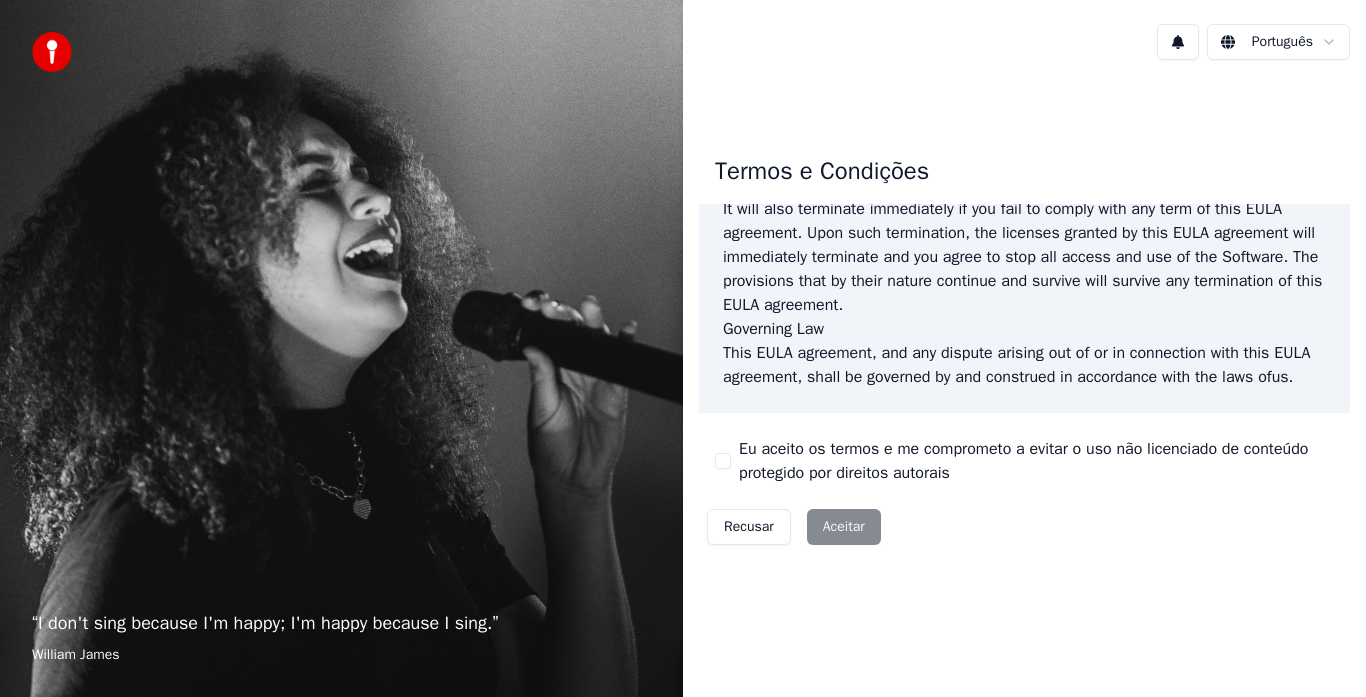 click on "Termos e Condições End-User License Agreement (EULA) of   Youka This End-User License Agreement ("EULA") is a legal agreement between you and  Youka This EULA agreement governs your acquisition and use of our   Youka  software ("Software") directly from  Youka  or indirectly through a  Youka  authorized reseller or distributor (a "Reseller"). Please read this EULA agreement carefully before completing the installation process and using the   Youka  software. It provides a license to use the  Youka  software and contains warranty information and liability disclaimers. If you register for a free trial of the   Youka  software, this EULA agreement will also govern that trial. By clicking "accept" or installing and/or using the  Youka   software, you are confirming your acceptance of the Software and agreeing to become bound by the terms of this EULA agreement. This EULA agreement shall apply only to the Software supplied by   Youka Youka   EULA Template  for   Youka . License Grant Youka   Youka   Youka" at bounding box center (1024, 346) 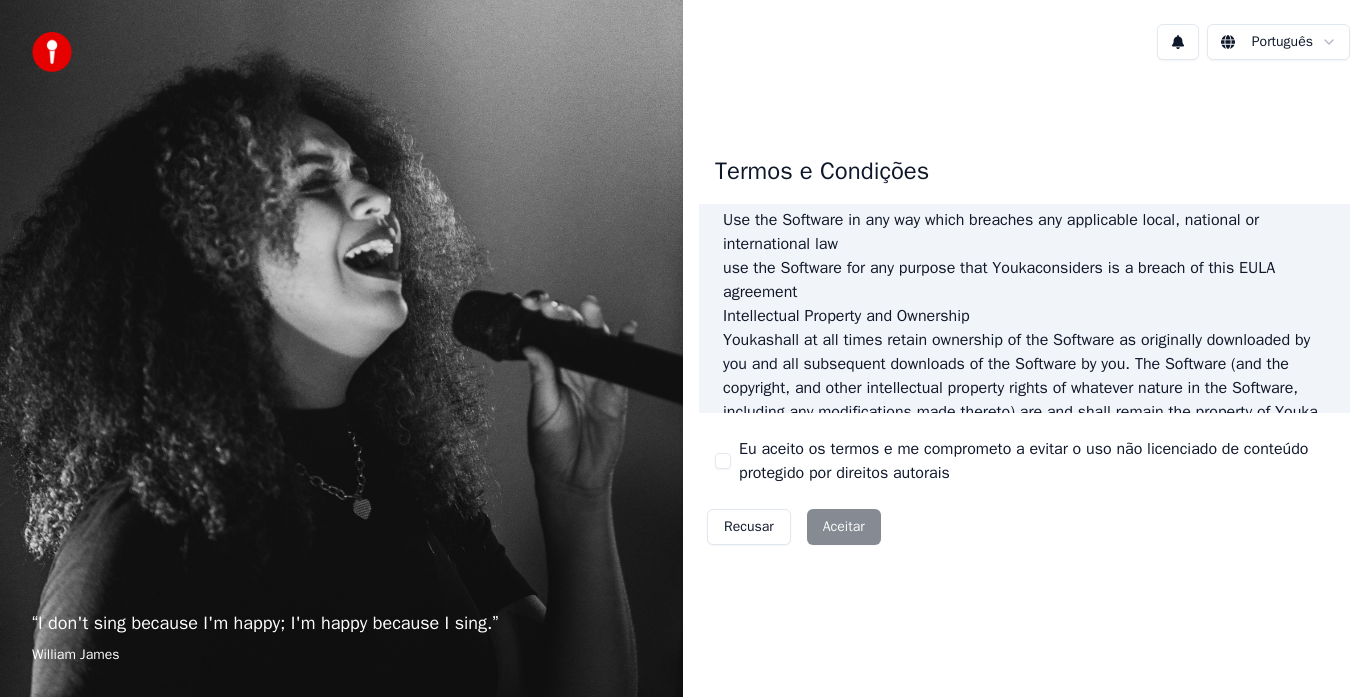 scroll, scrollTop: 1327, scrollLeft: 0, axis: vertical 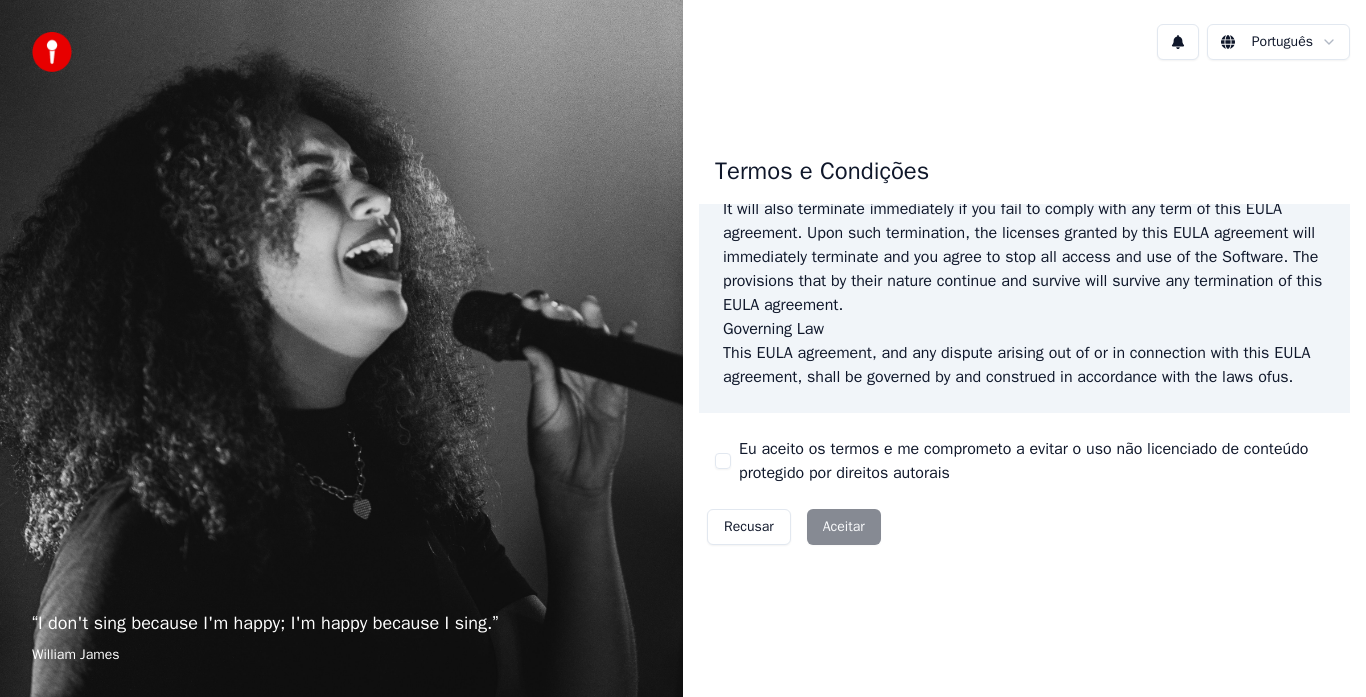 click on "Eu aceito os termos e me comprometo a evitar o uso não licenciado de conteúdo protegido por direitos autorais" at bounding box center (723, 461) 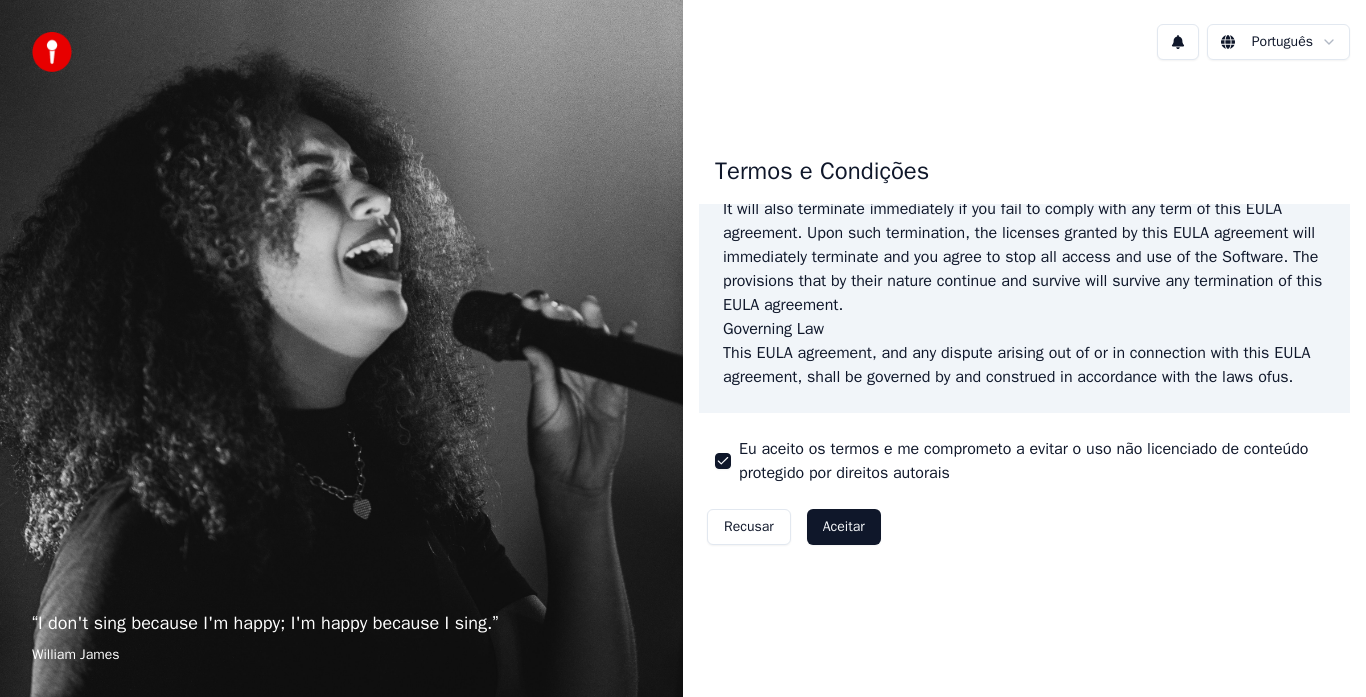 click on "Aceitar" at bounding box center [844, 527] 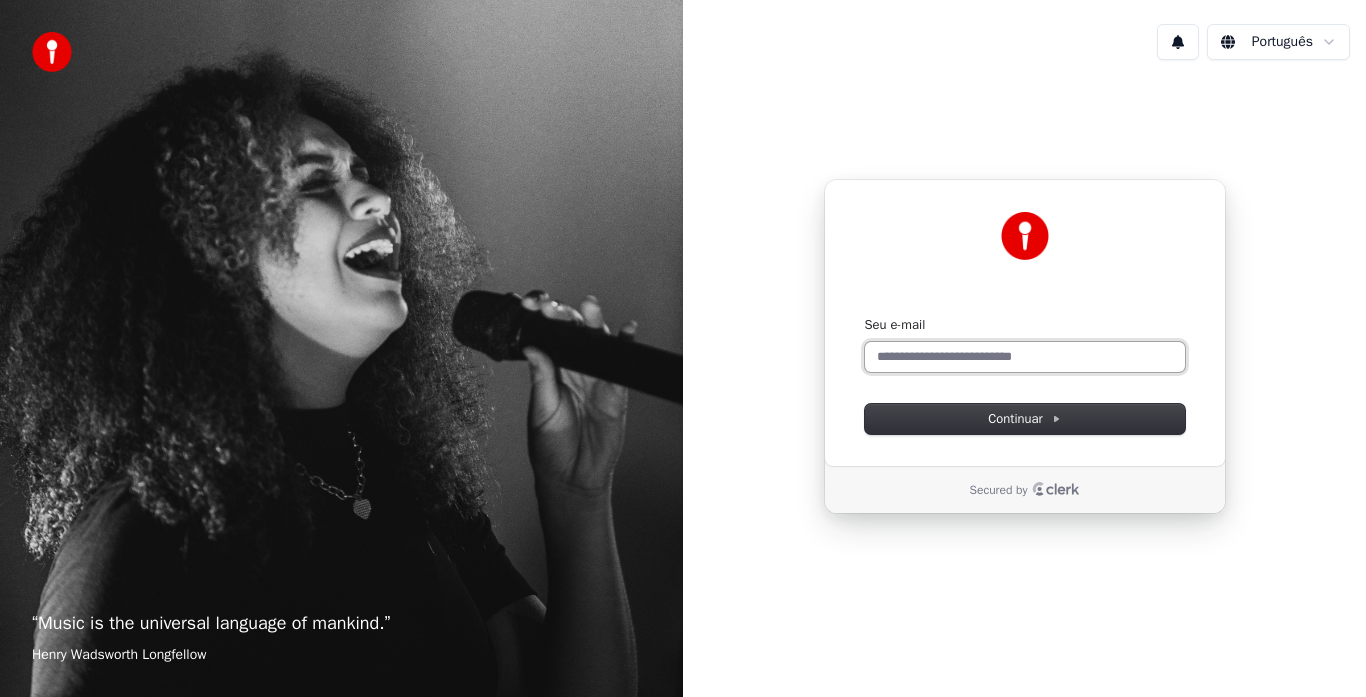 click on "Seu e-mail" at bounding box center (1025, 357) 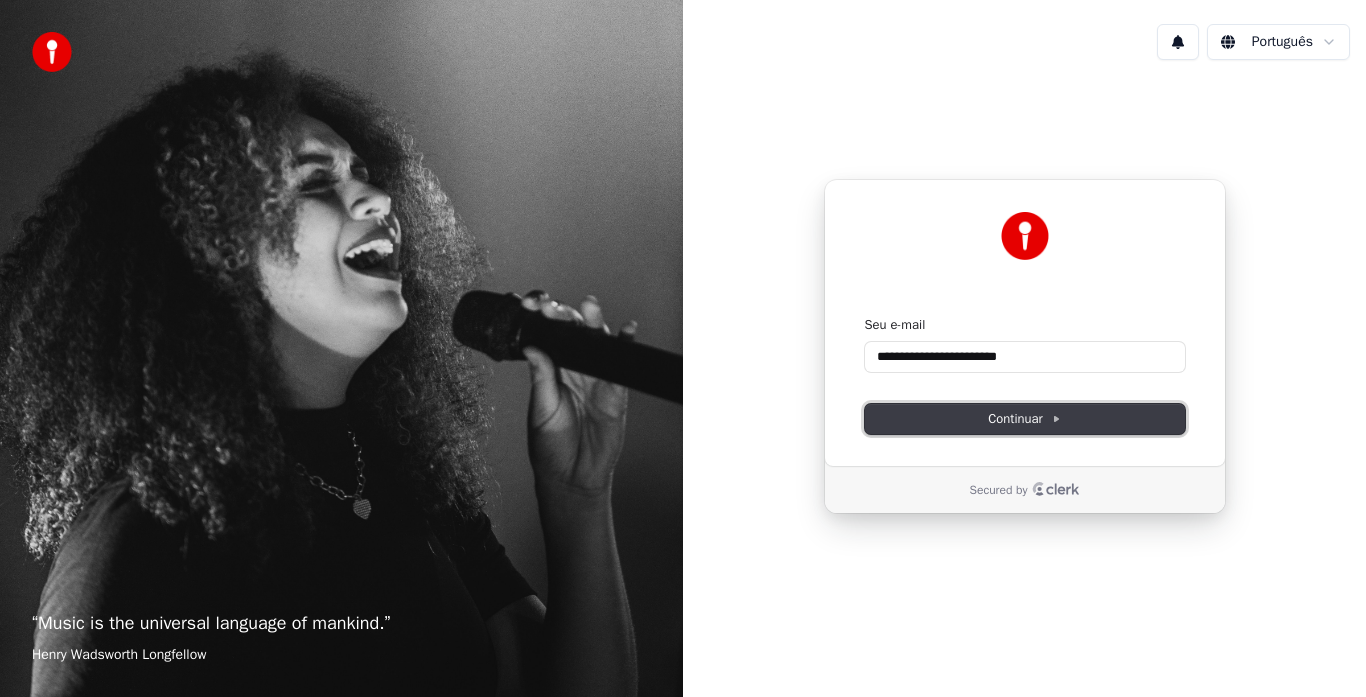 click on "Continuar" at bounding box center (1025, 419) 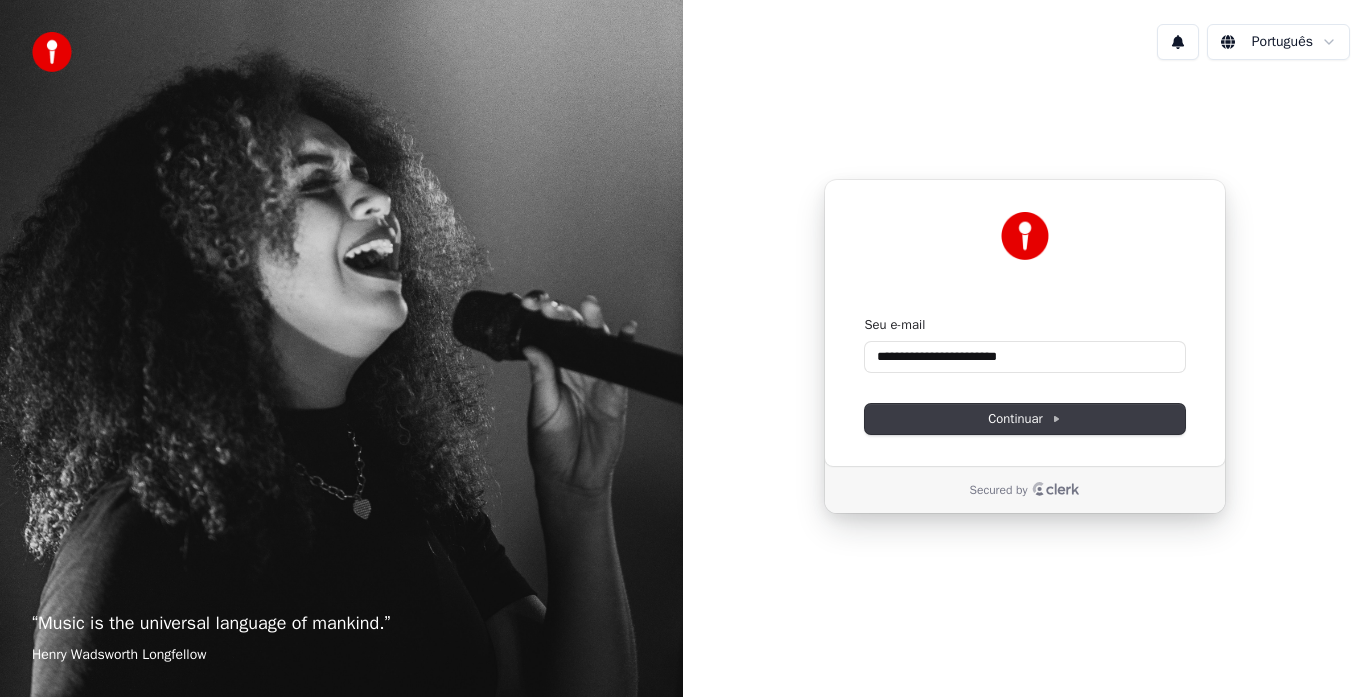 type on "**********" 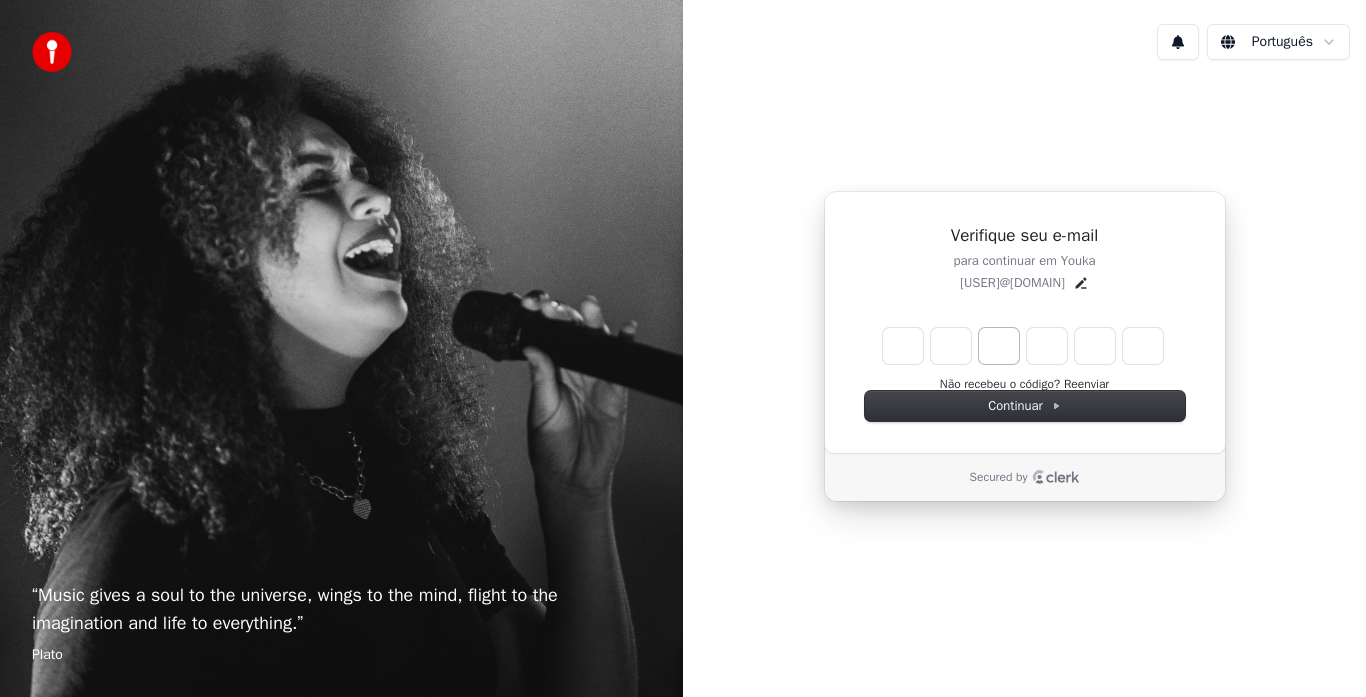 type on "*" 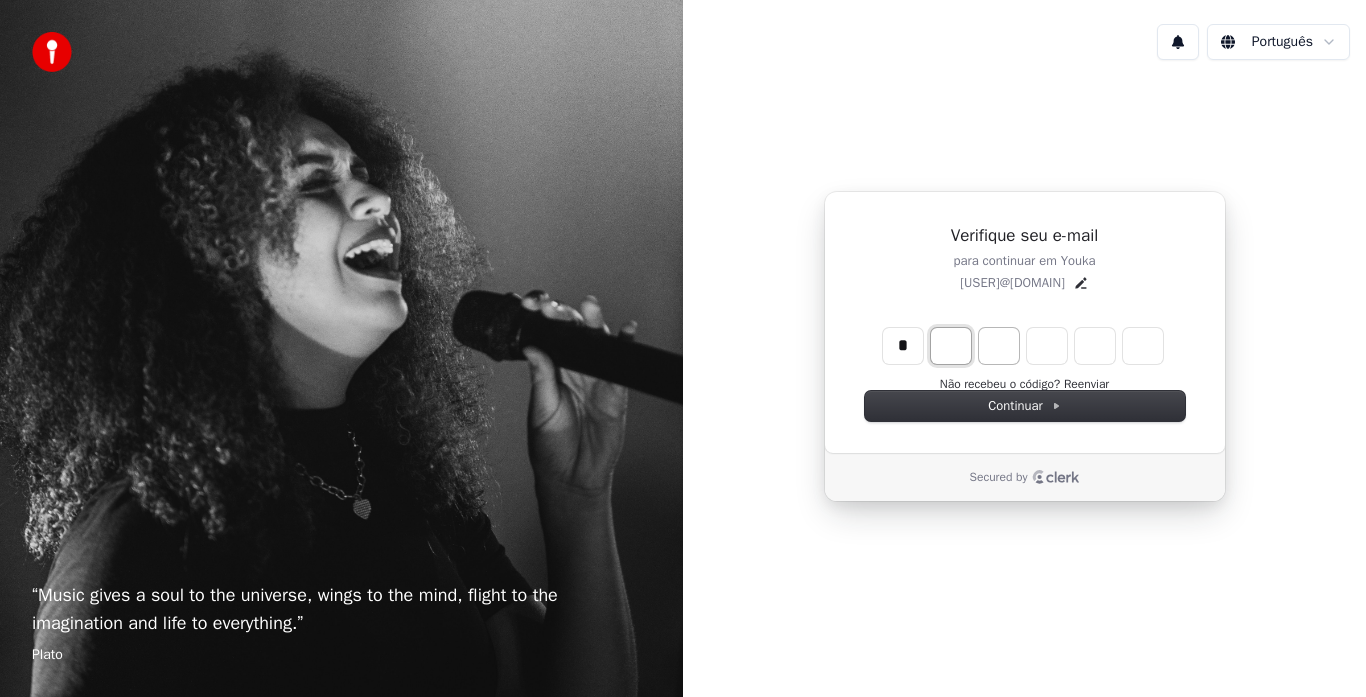 type on "*" 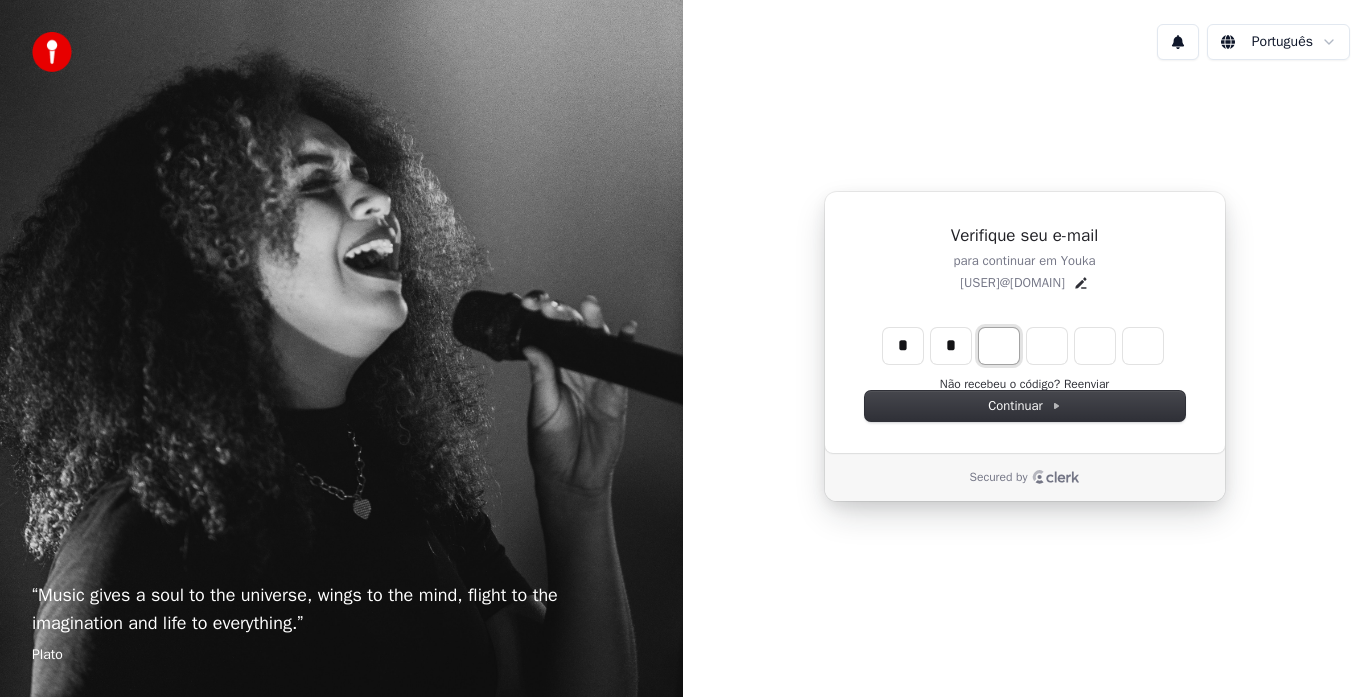 type on "**" 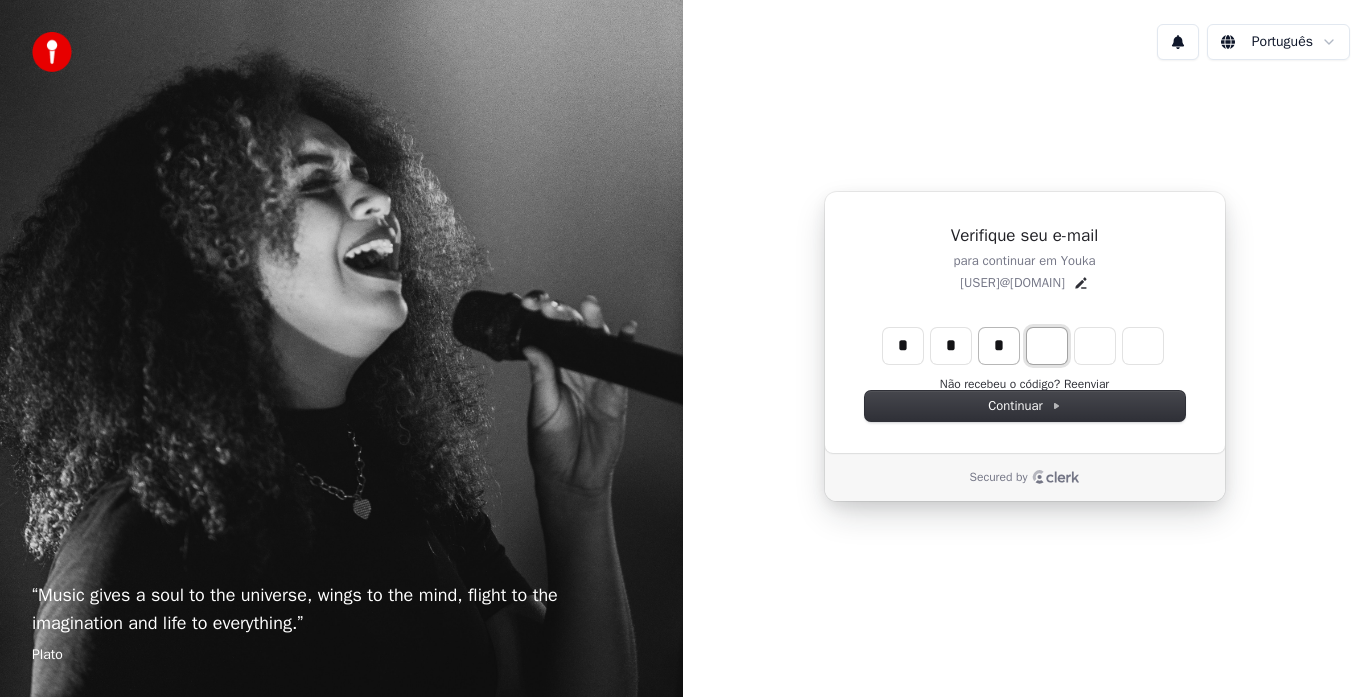type on "***" 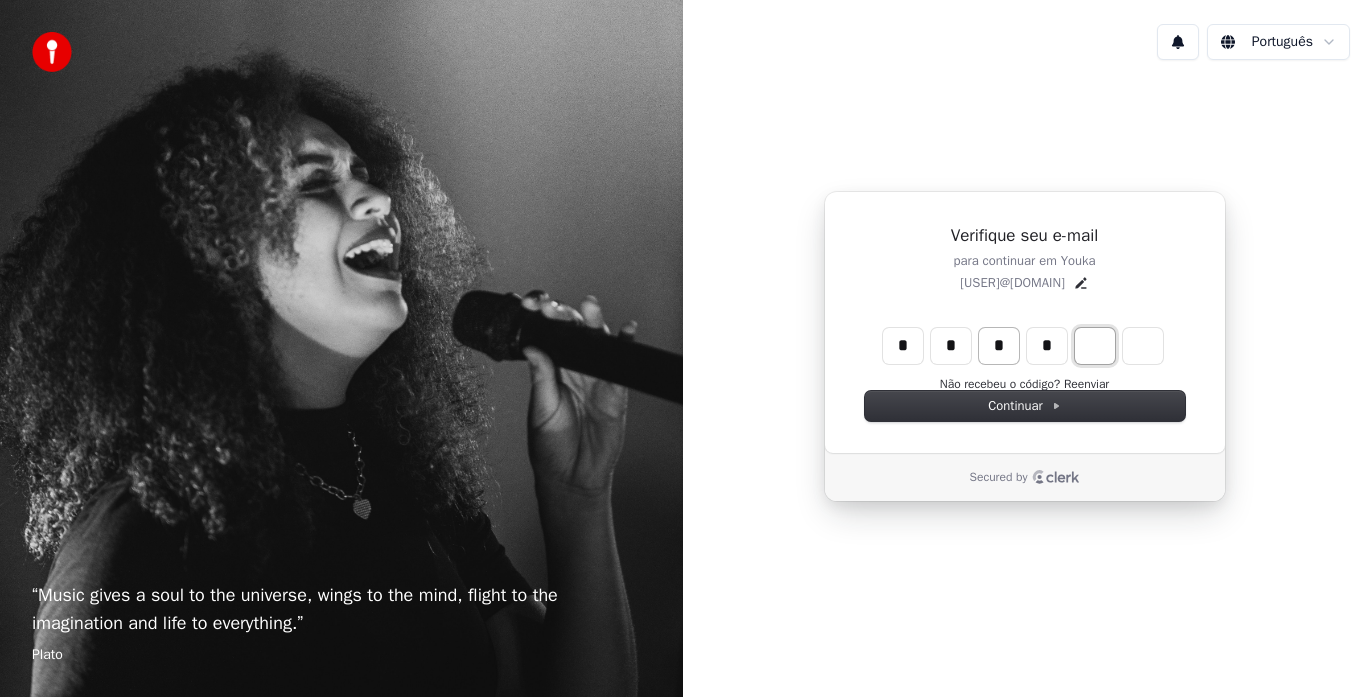 type on "****" 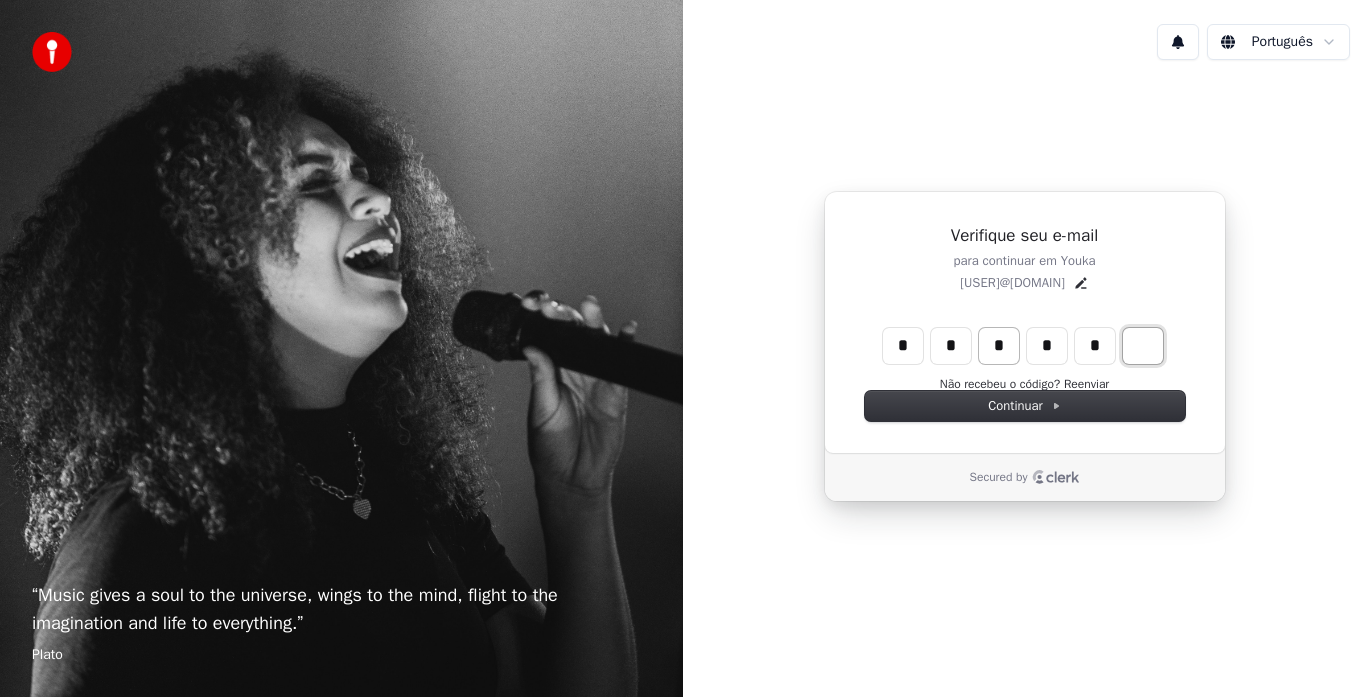 type on "******" 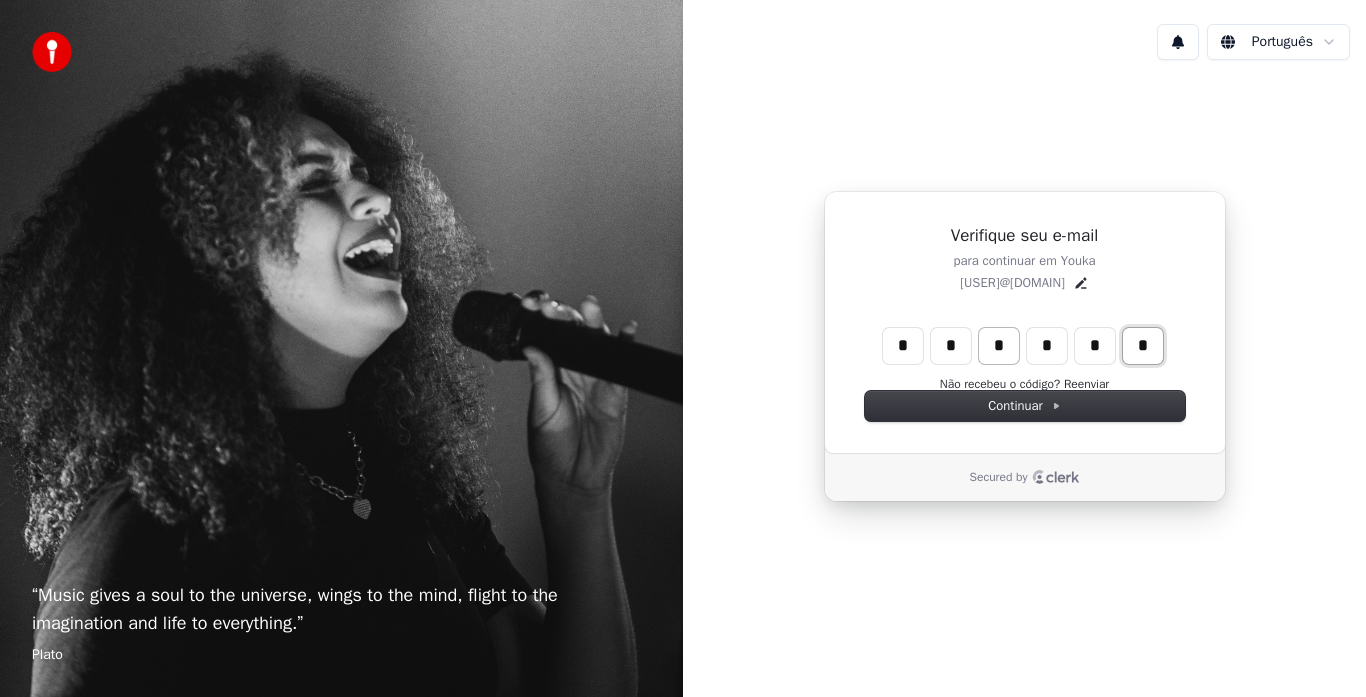 type on "*" 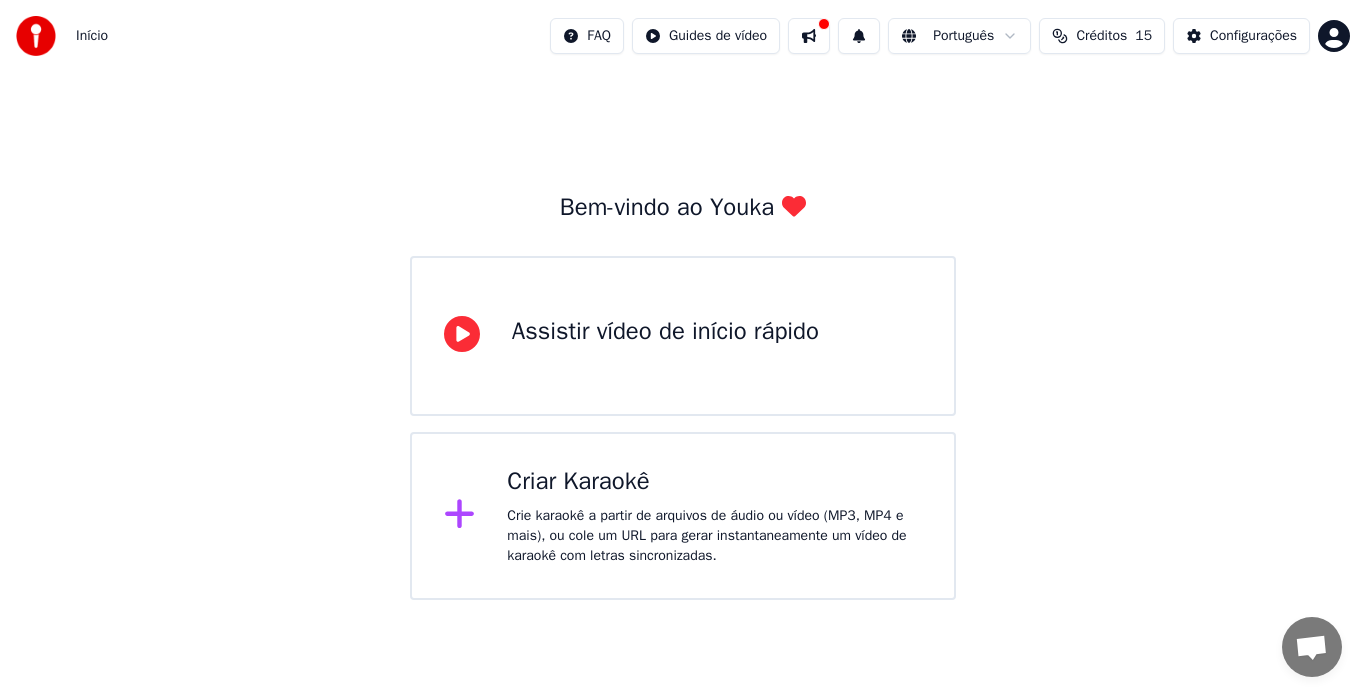click on "Crie karaokê a partir de arquivos de áudio ou vídeo (MP3, MP4 e mais), ou cole um URL para gerar instantaneamente um vídeo de karaokê com letras sincronizadas." at bounding box center (714, 536) 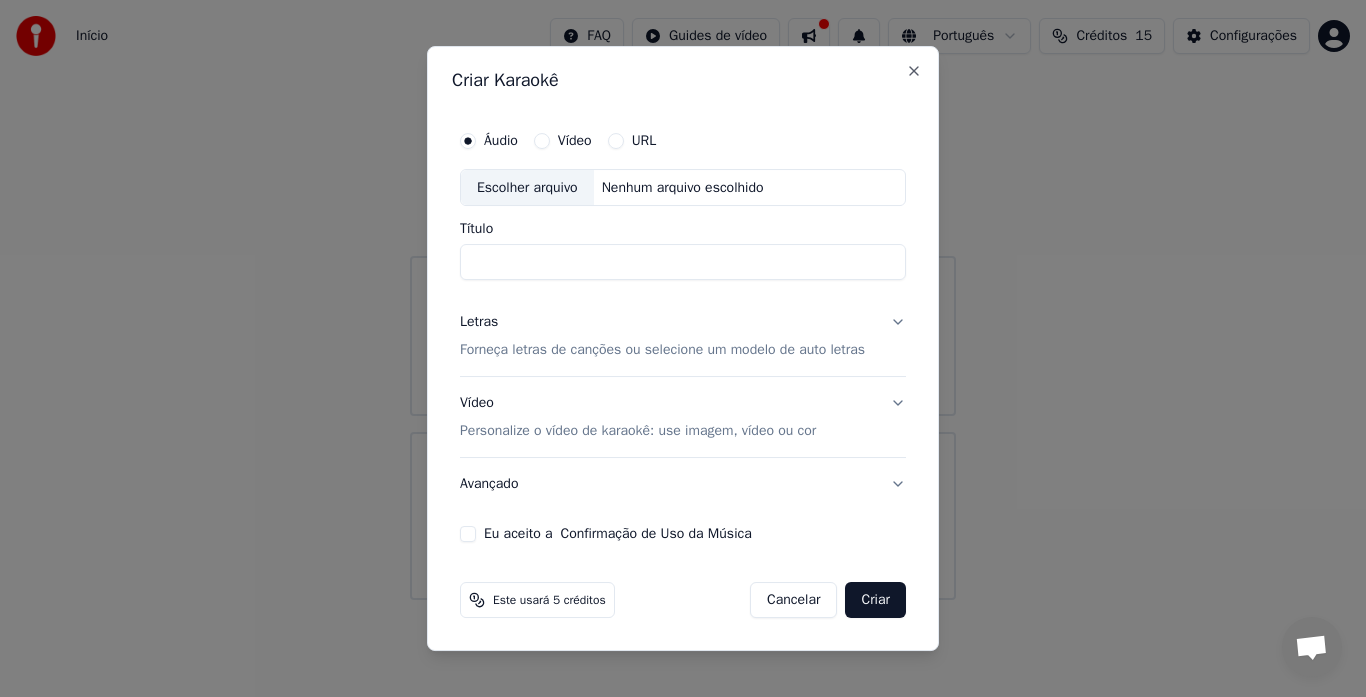 click on "Escolher arquivo" at bounding box center [527, 188] 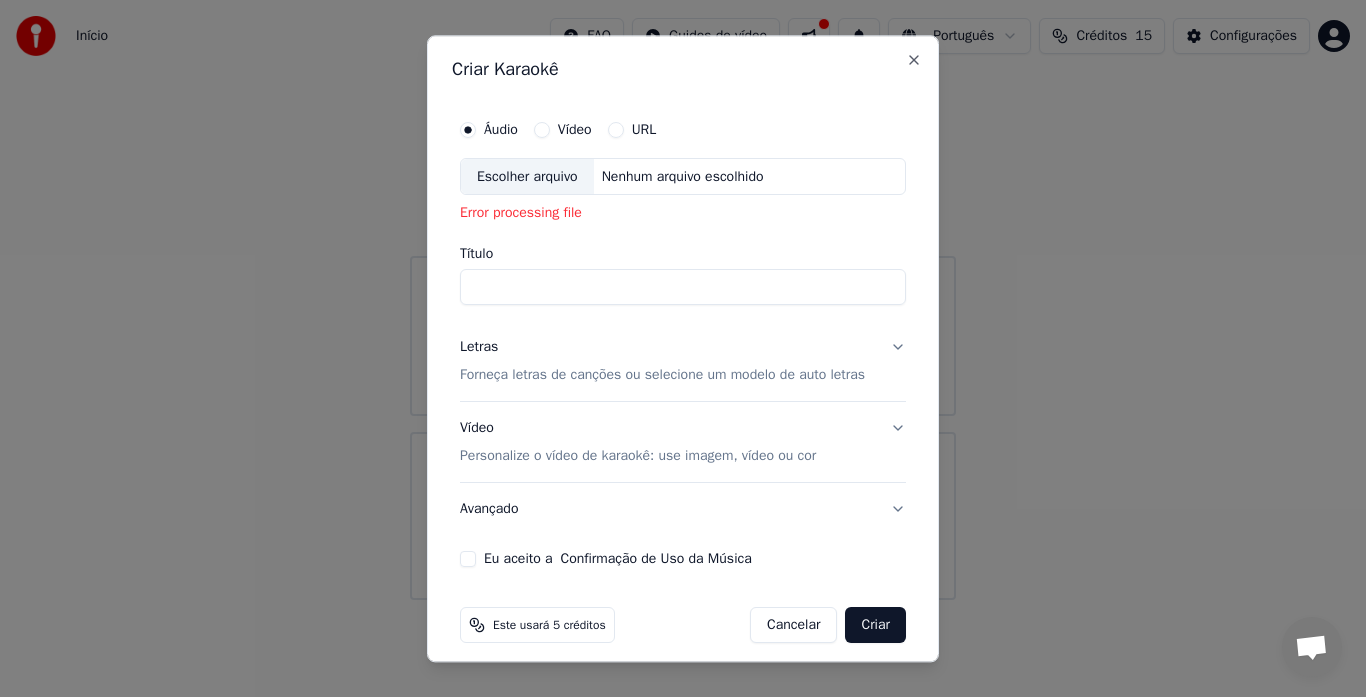 click on "Escolher arquivo" at bounding box center [527, 177] 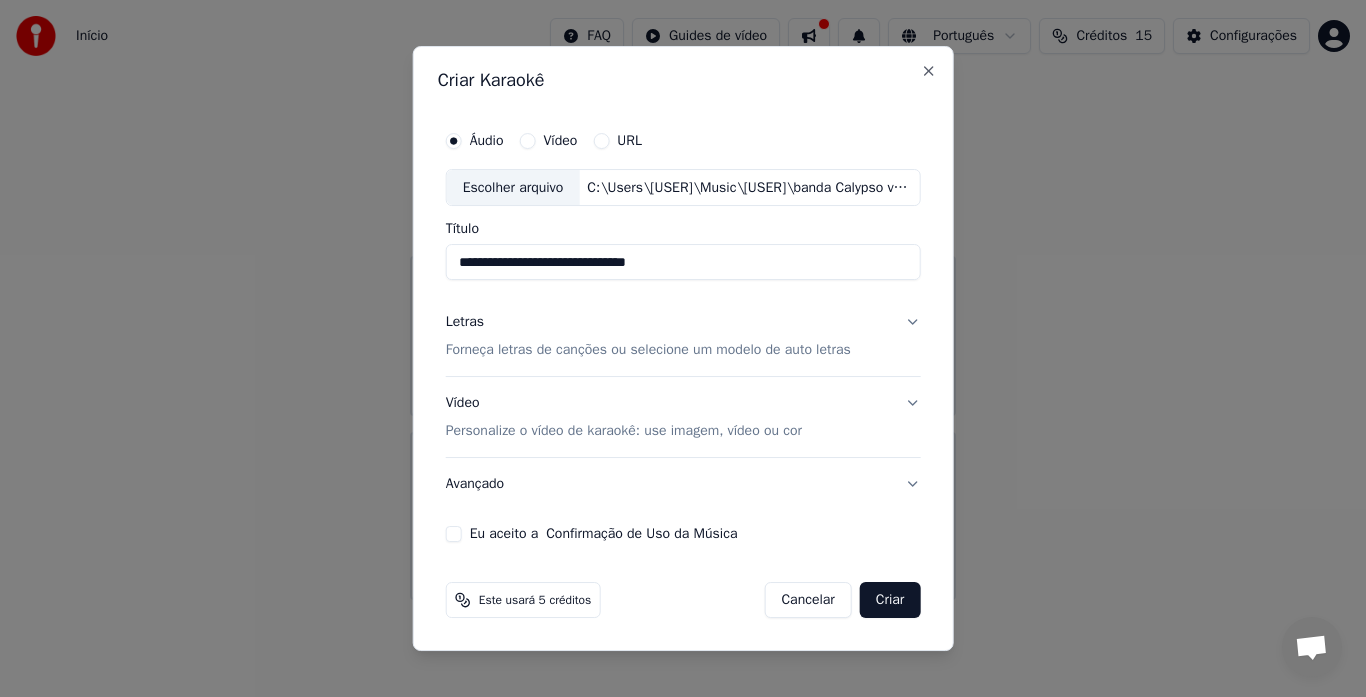 click on "Escolher arquivo" at bounding box center [513, 188] 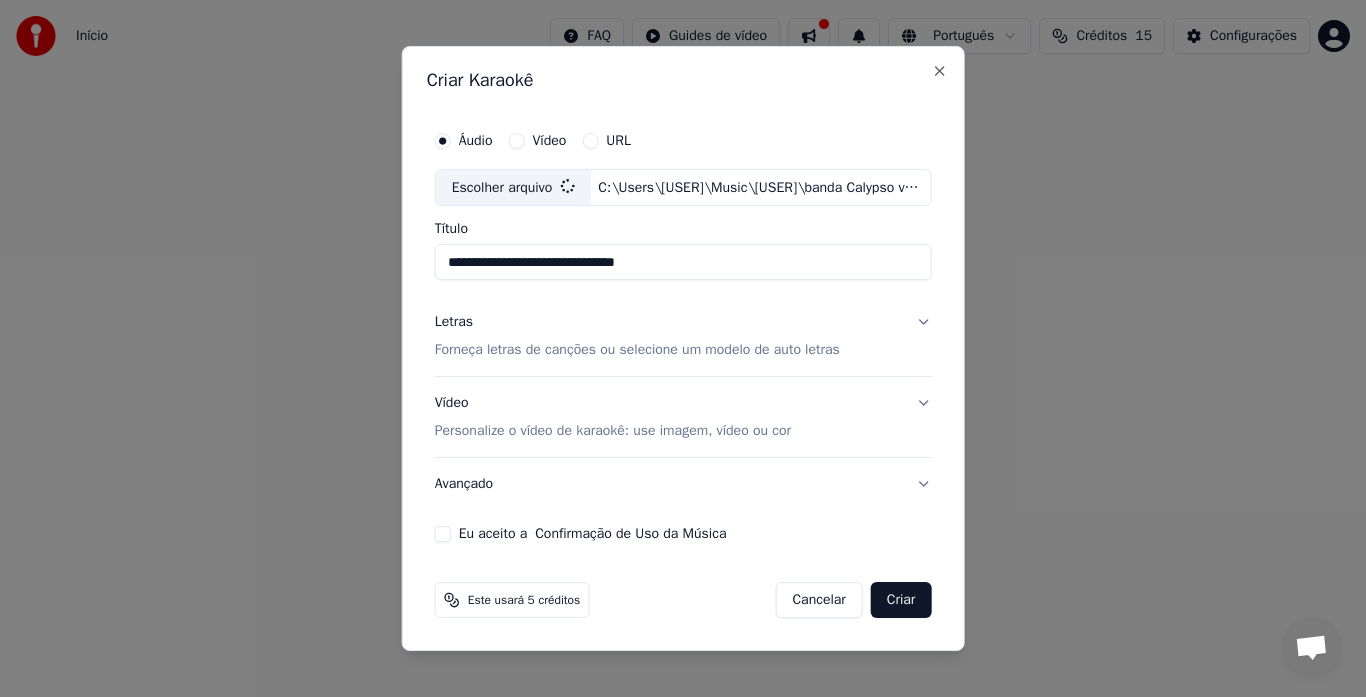 type on "**********" 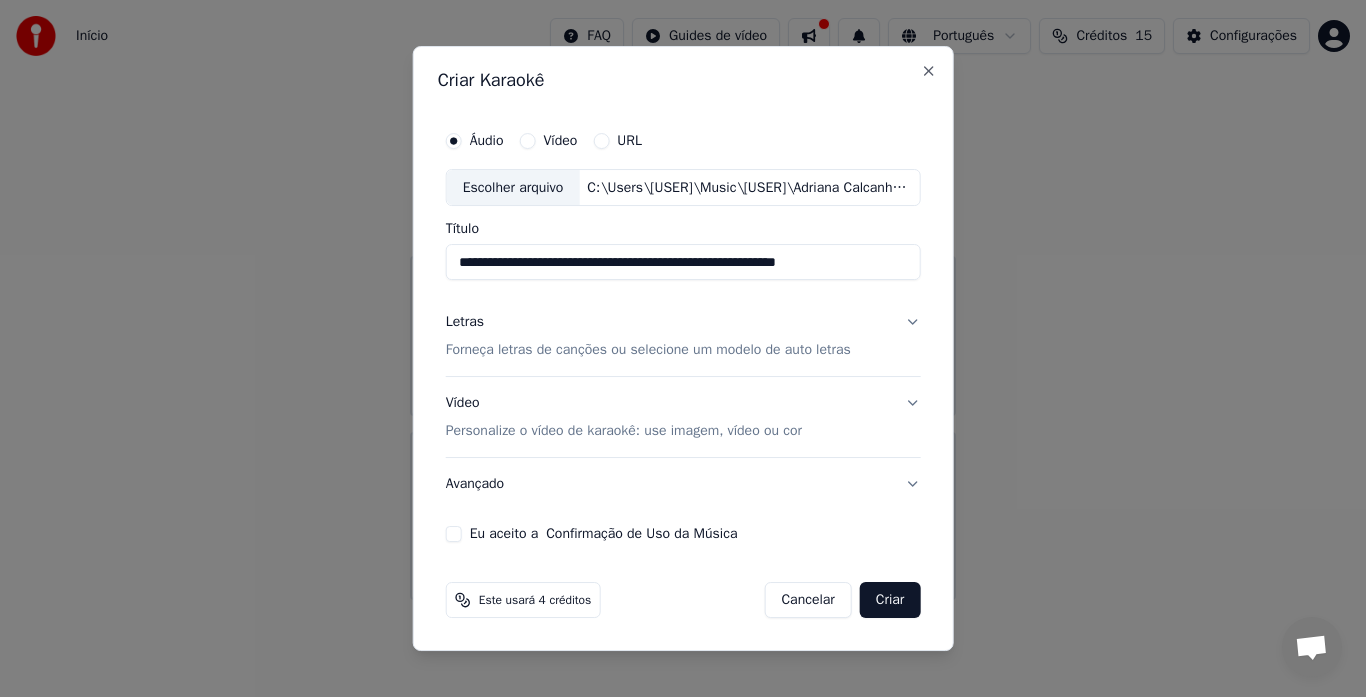 click on "Eu aceito a   Confirmação de Uso da Música" at bounding box center [454, 534] 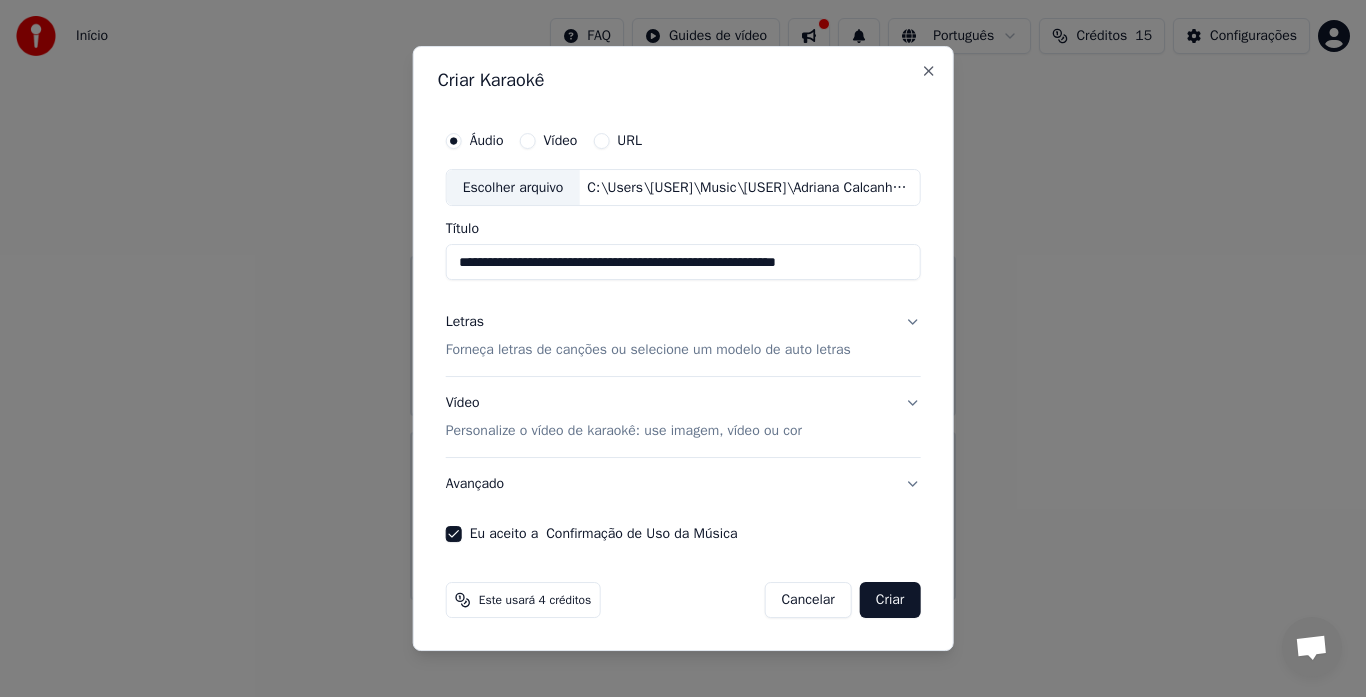 click on "Este usará 4 créditos" at bounding box center [535, 600] 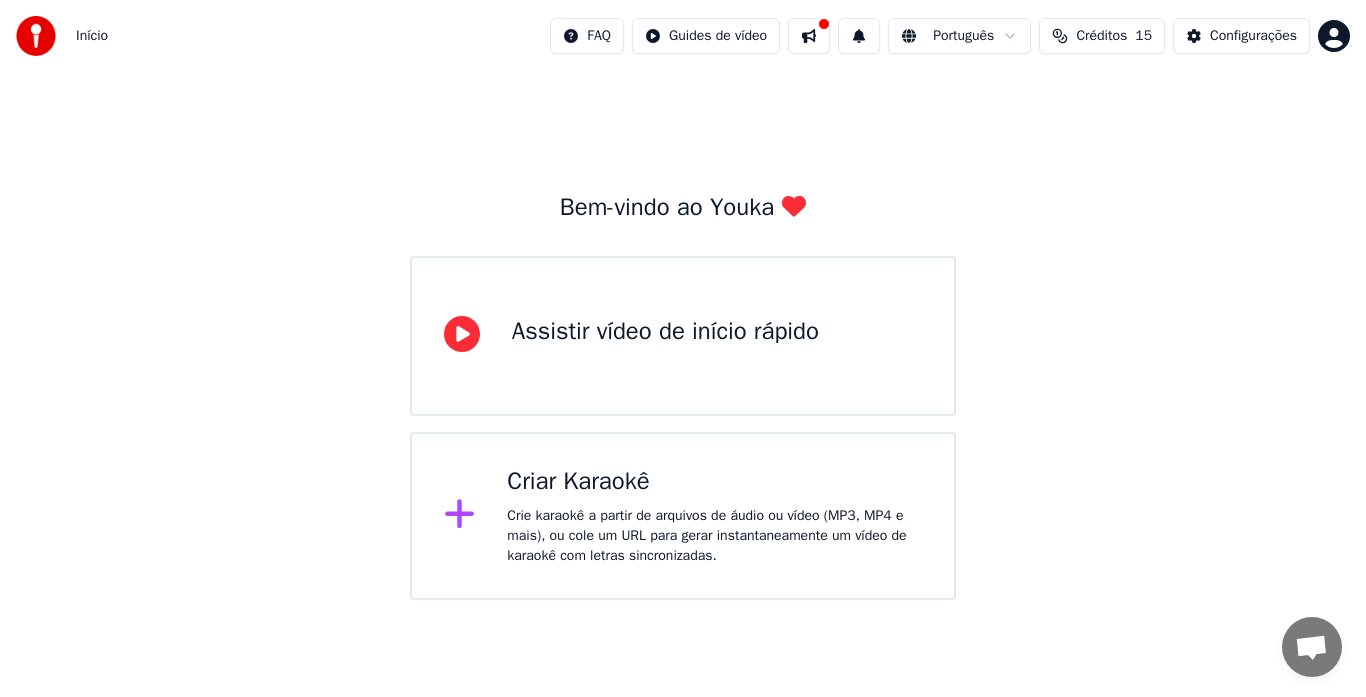 click on "Créditos" at bounding box center [1101, 36] 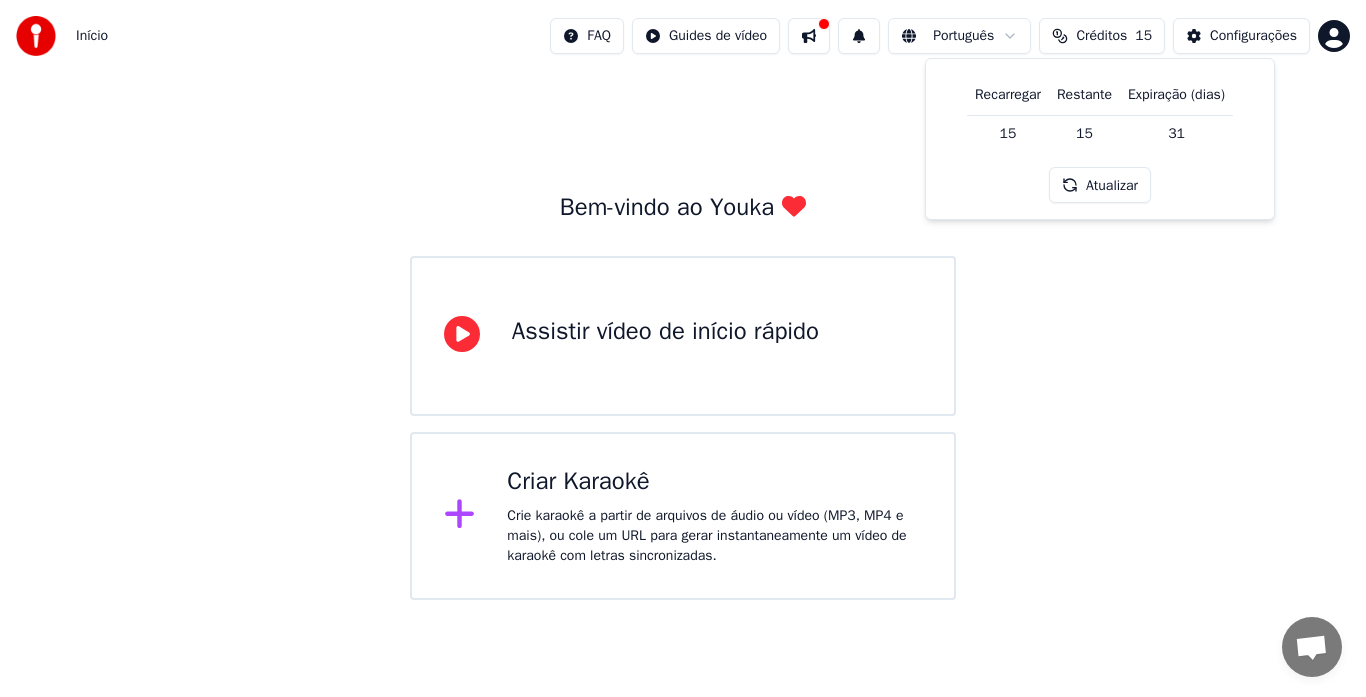 click on "31" at bounding box center (1176, 133) 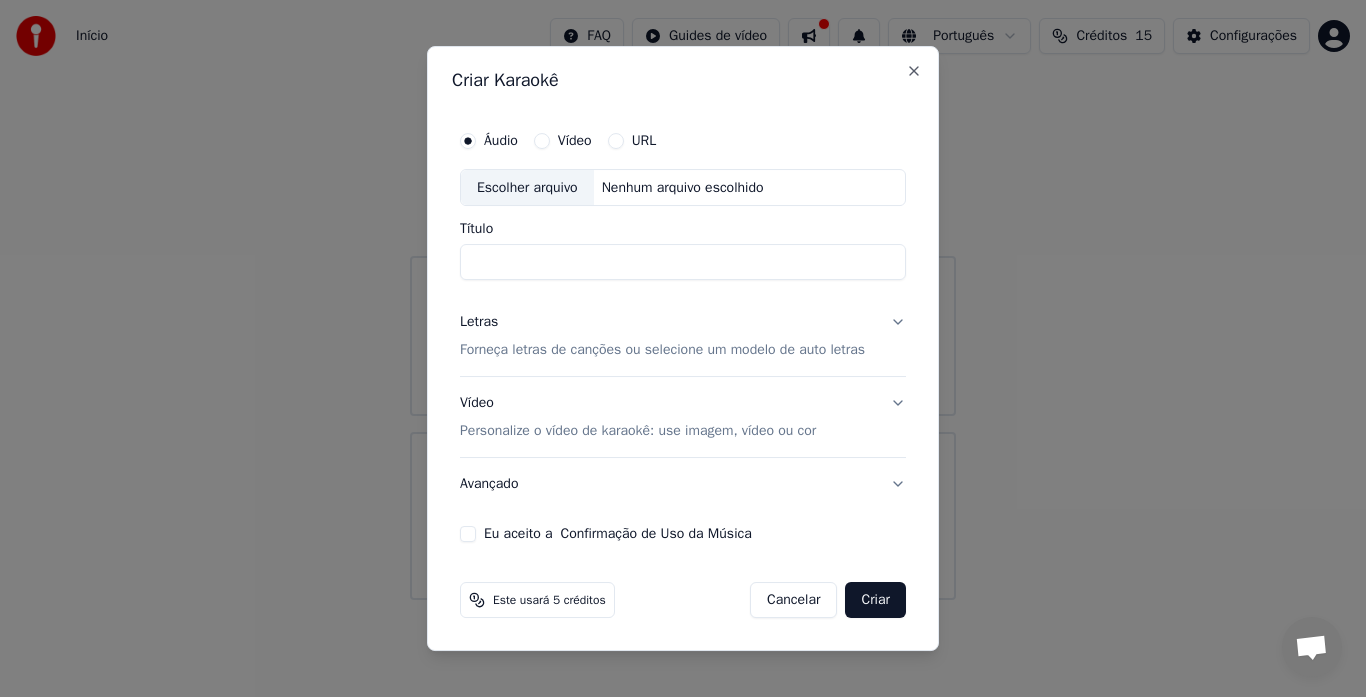 click on "Escolher arquivo" at bounding box center (527, 188) 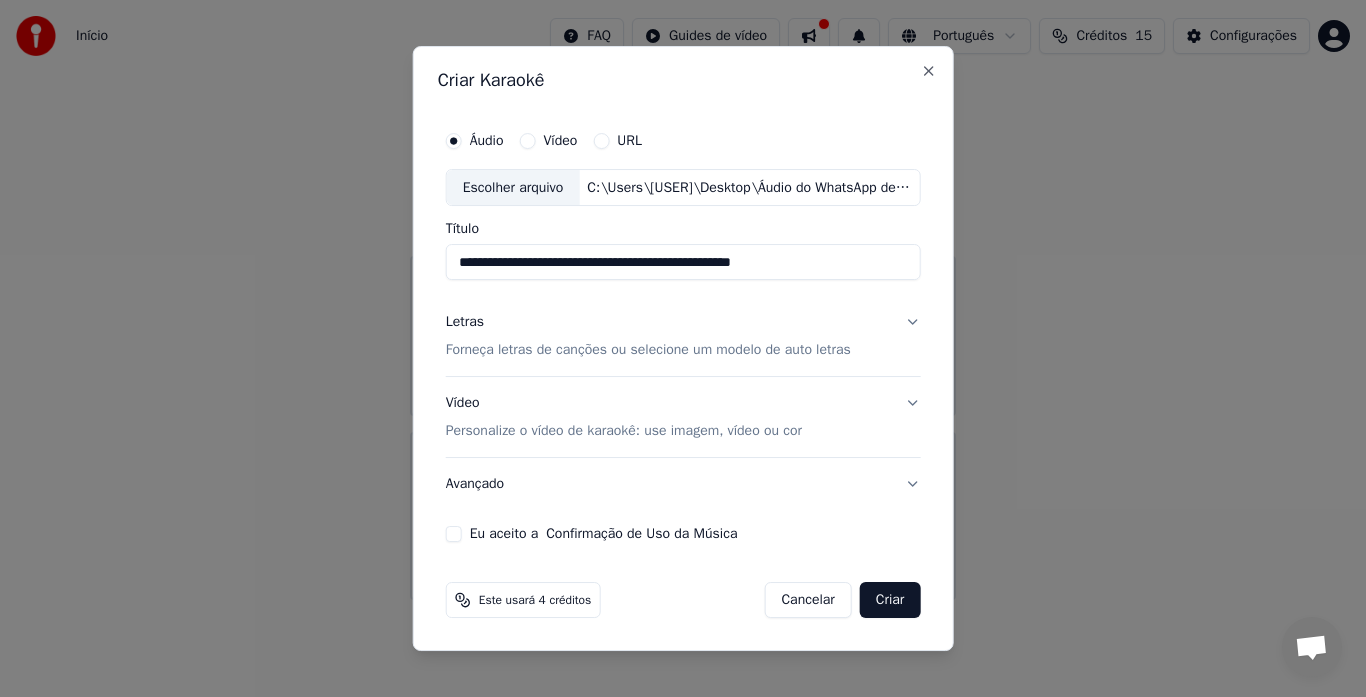 click on "Forneça letras de canções ou selecione um modelo de auto letras" at bounding box center [648, 351] 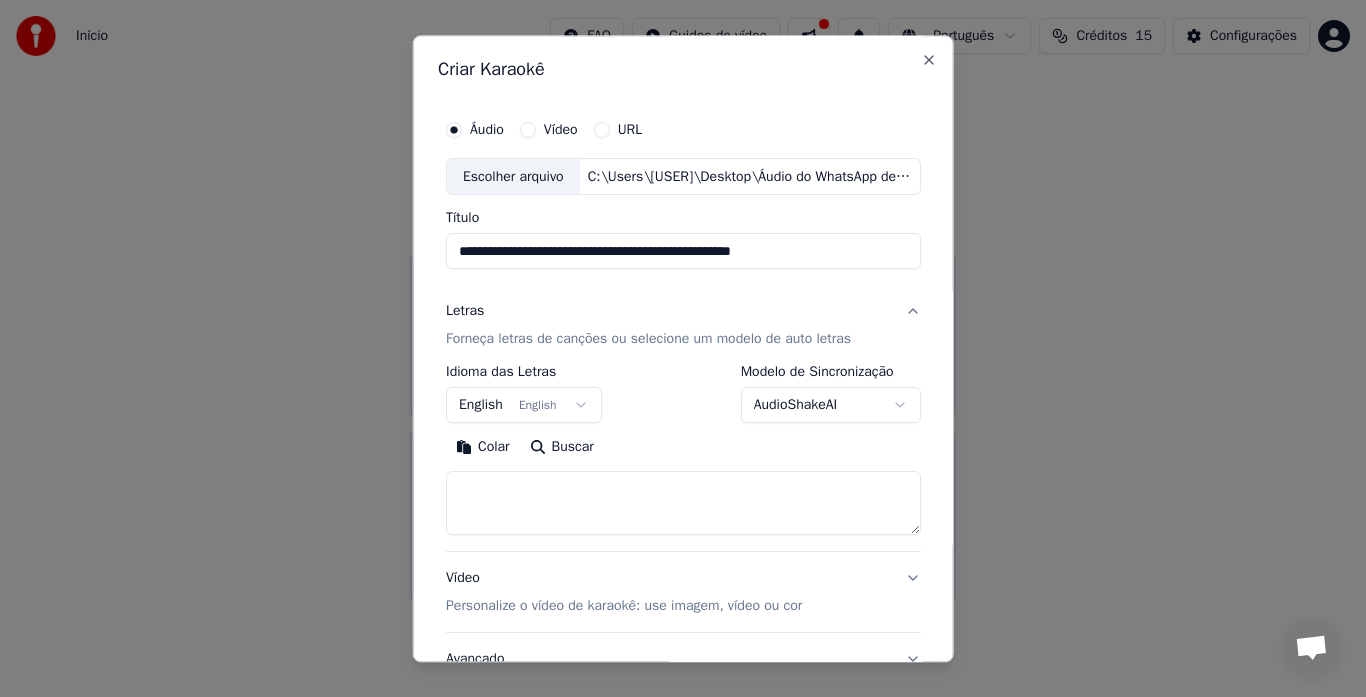 click on "English English" at bounding box center [524, 406] 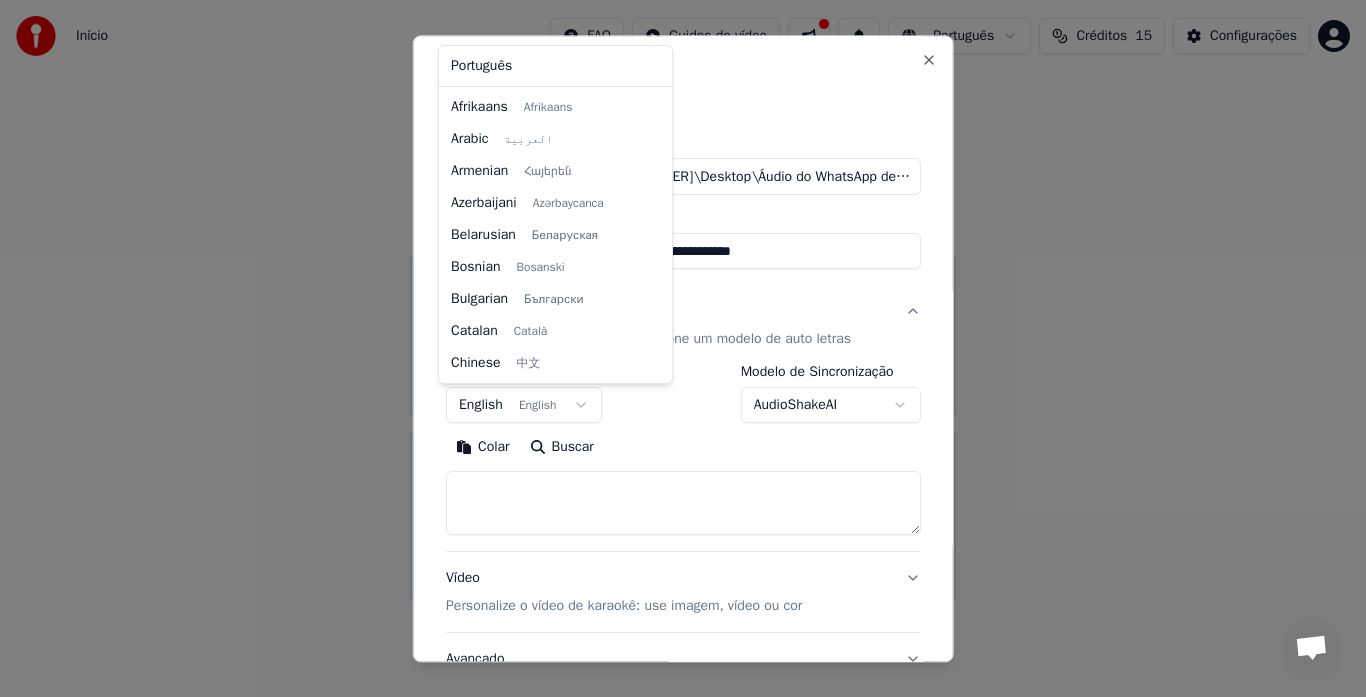 scroll, scrollTop: 160, scrollLeft: 0, axis: vertical 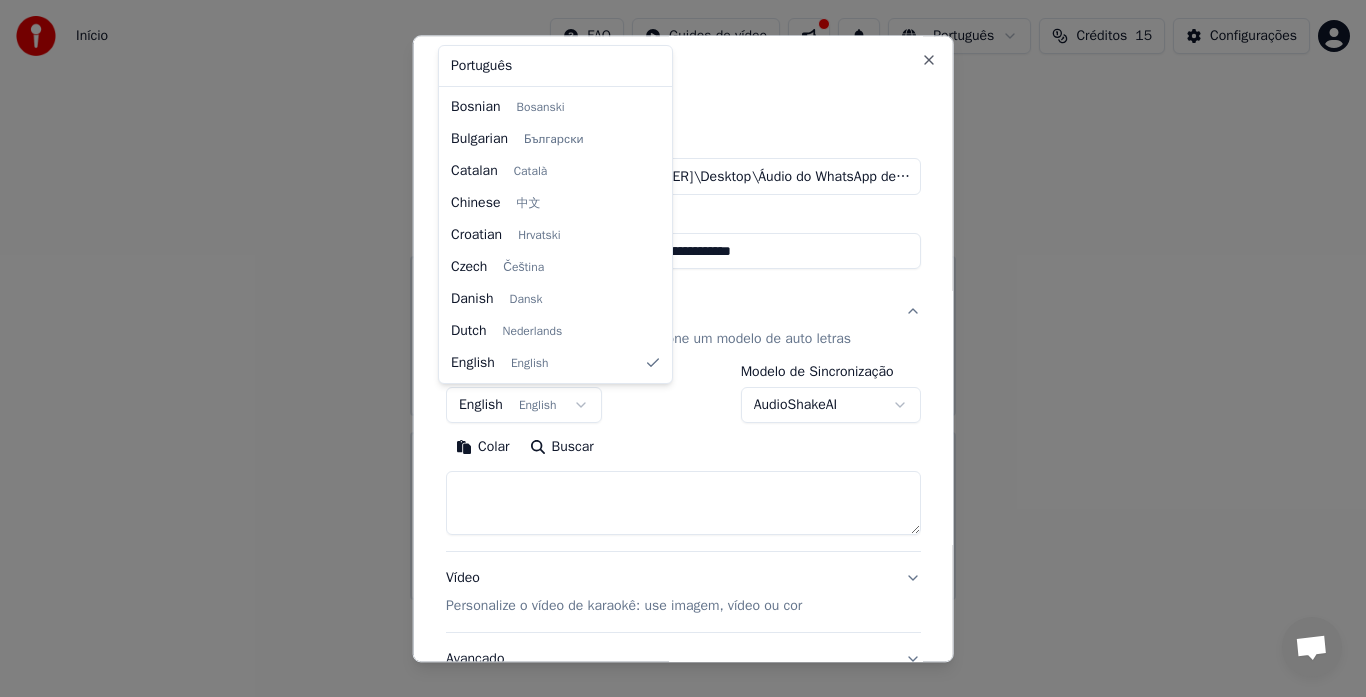 click on "**********" at bounding box center [683, 300] 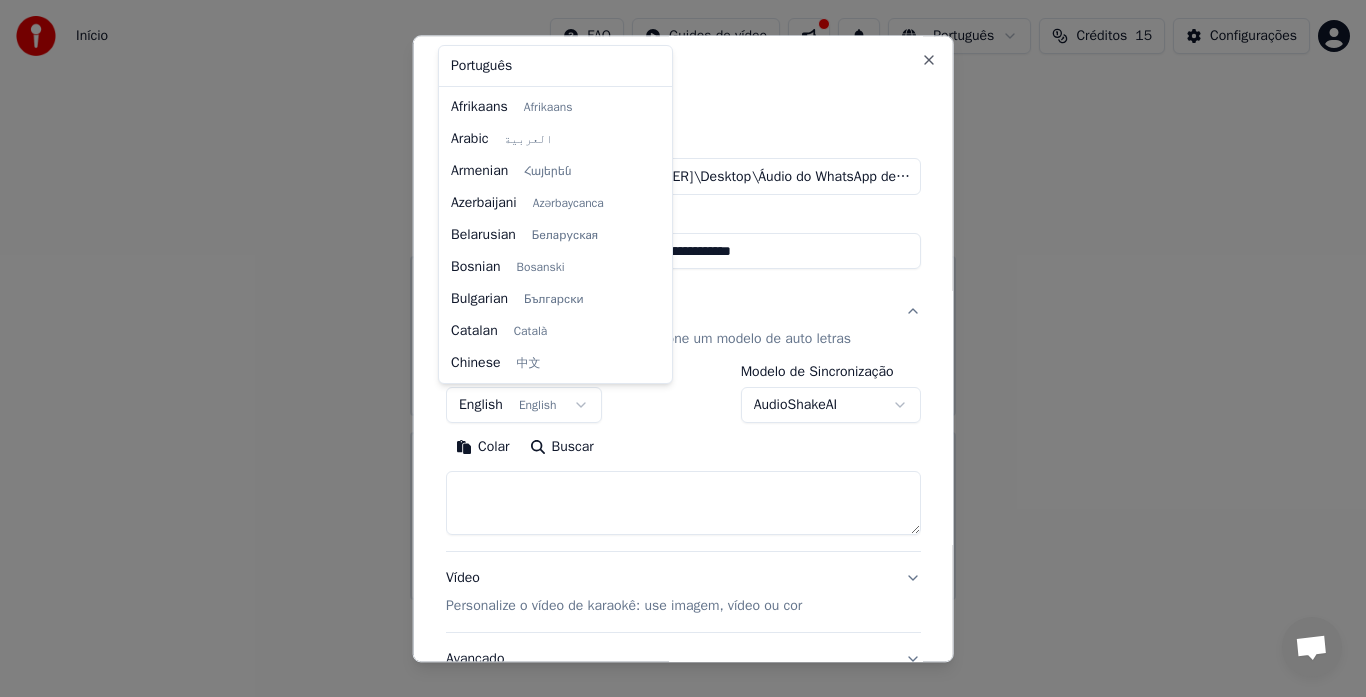 click on "**********" at bounding box center (683, 300) 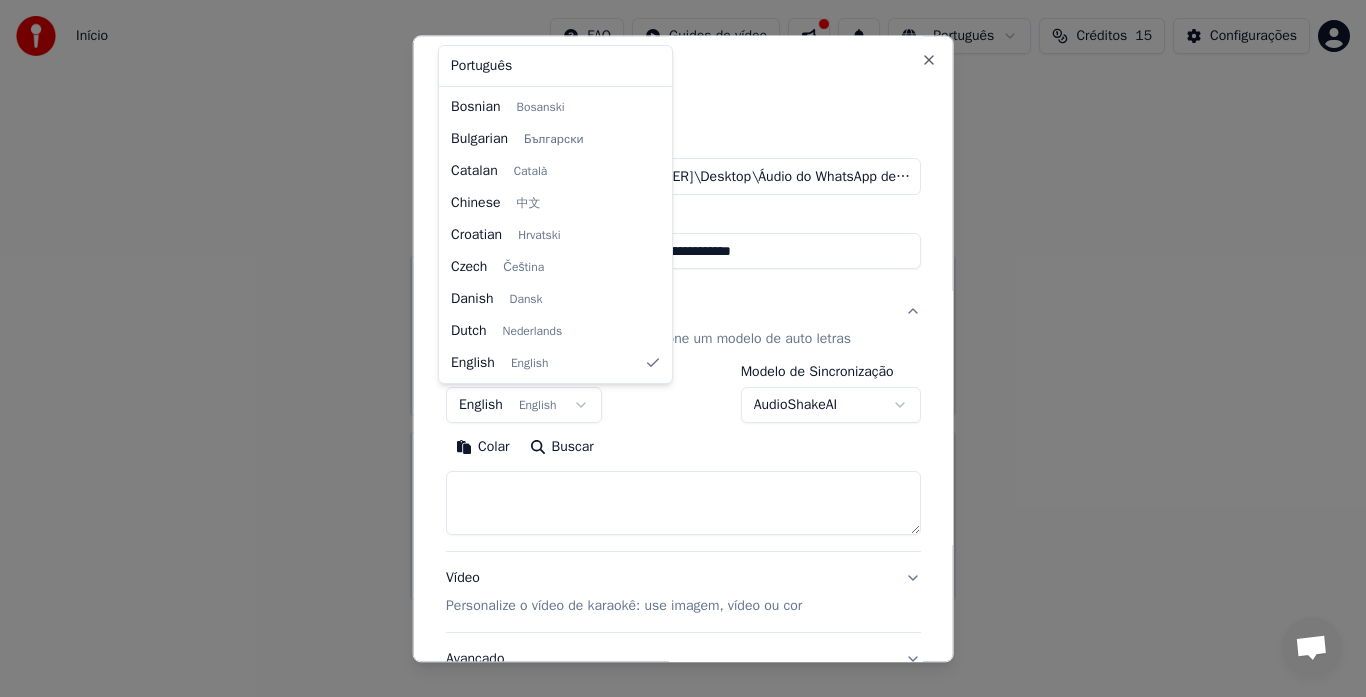 select on "**" 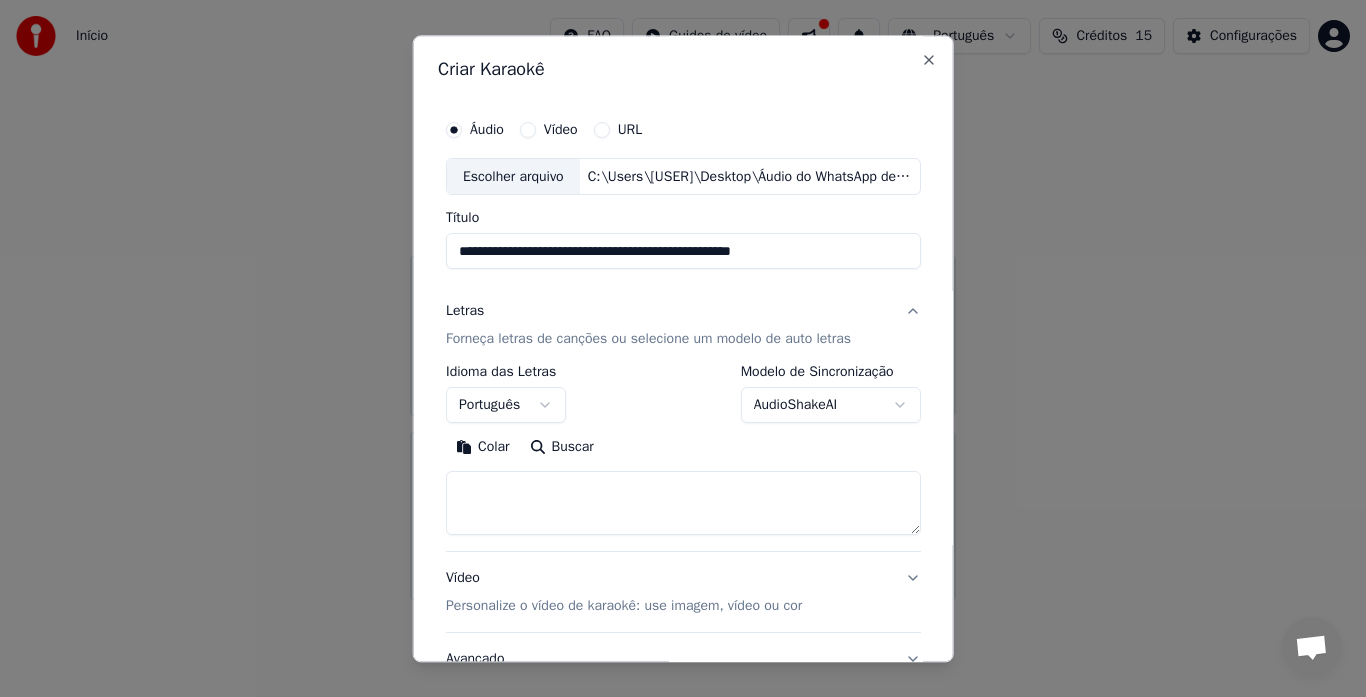 click on "**********" at bounding box center (683, 300) 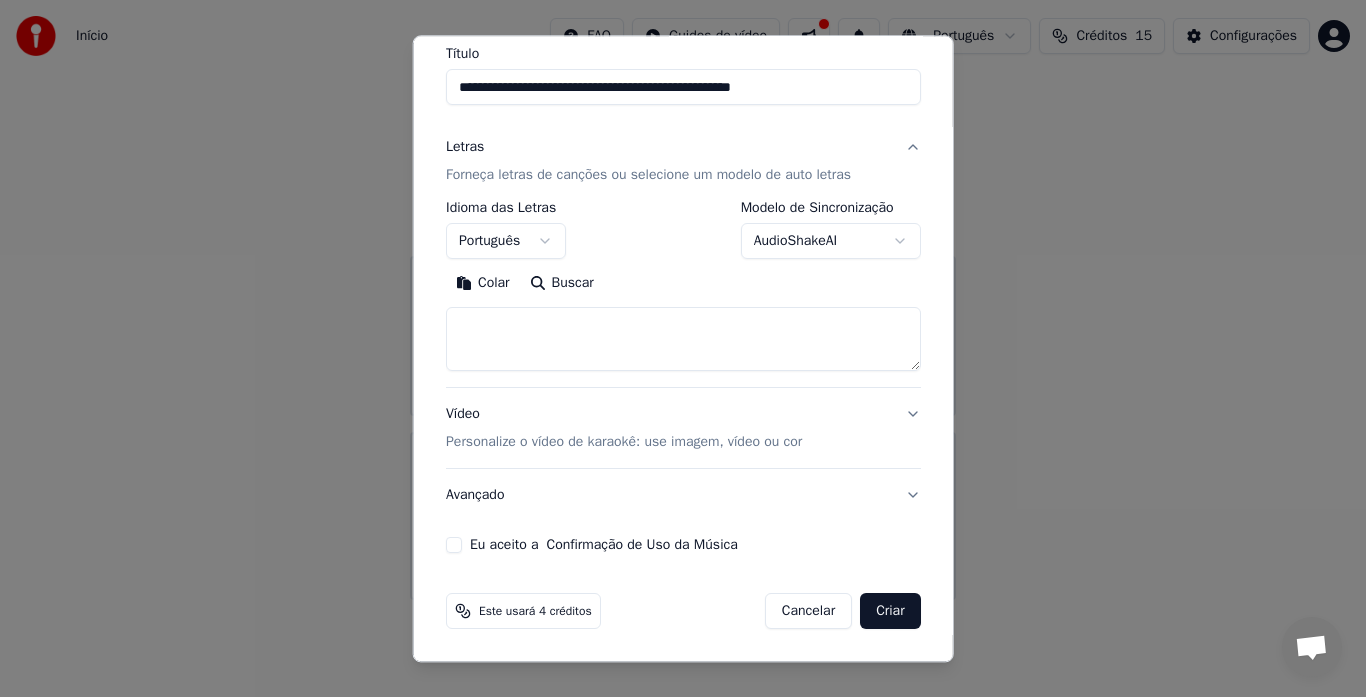 click on "Personalize o vídeo de karaokê: use imagem, vídeo ou cor" at bounding box center [624, 443] 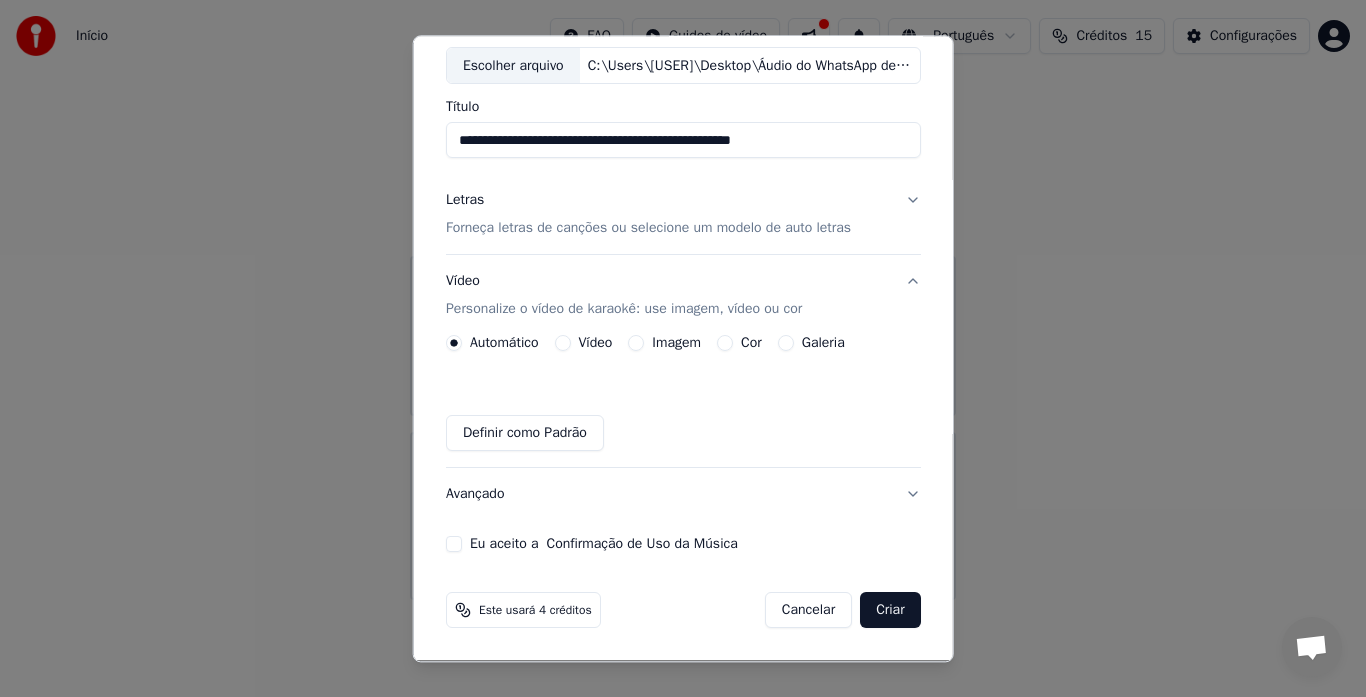 scroll, scrollTop: 111, scrollLeft: 0, axis: vertical 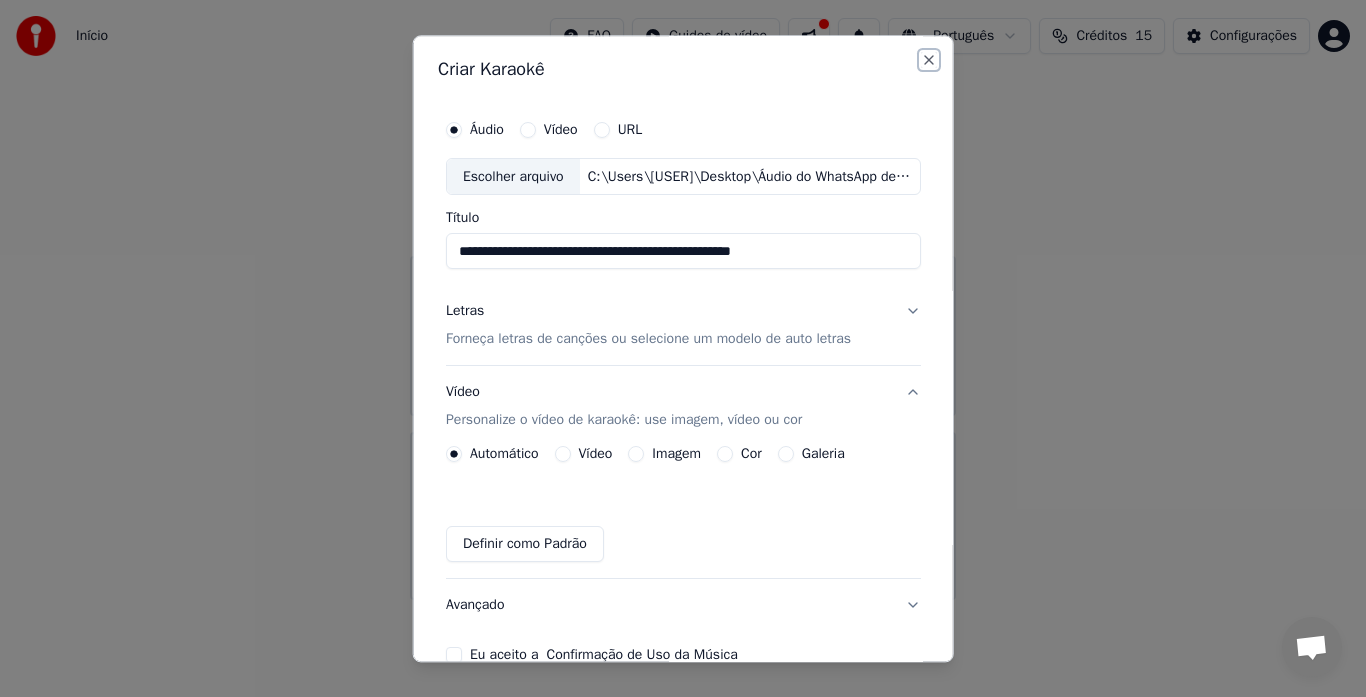 click on "Close" at bounding box center (928, 60) 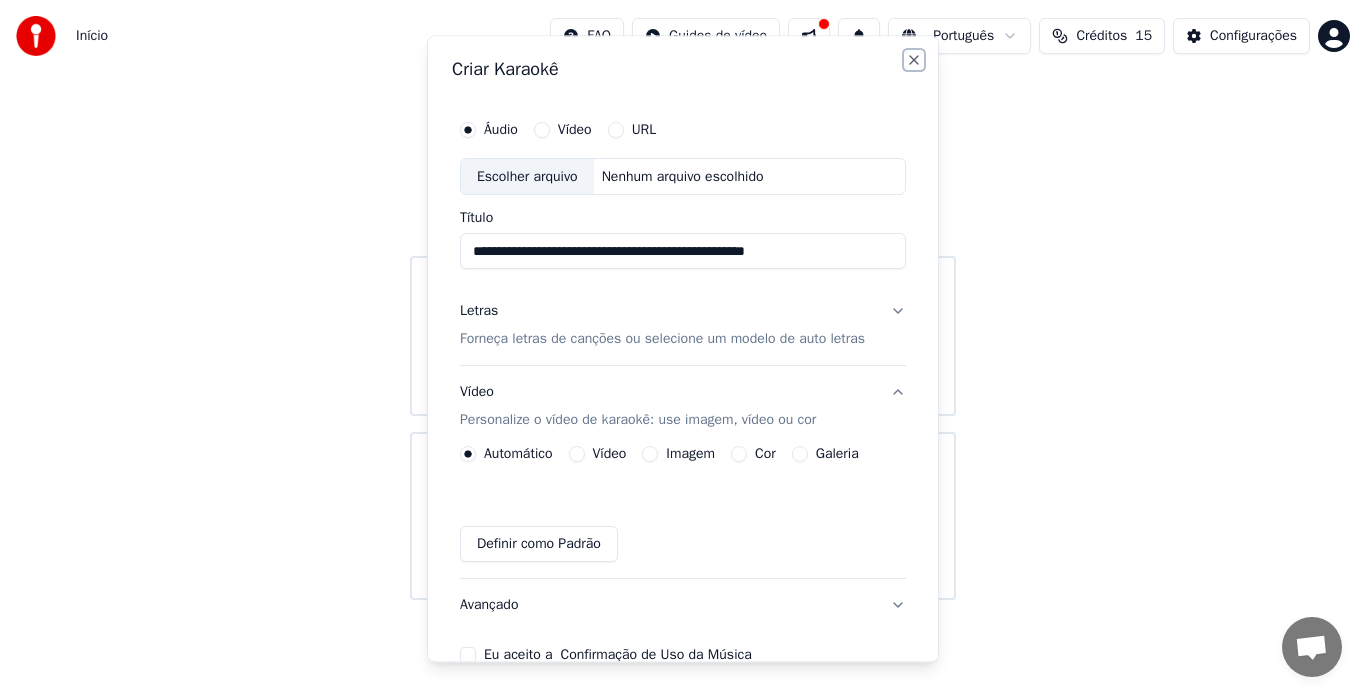 type 